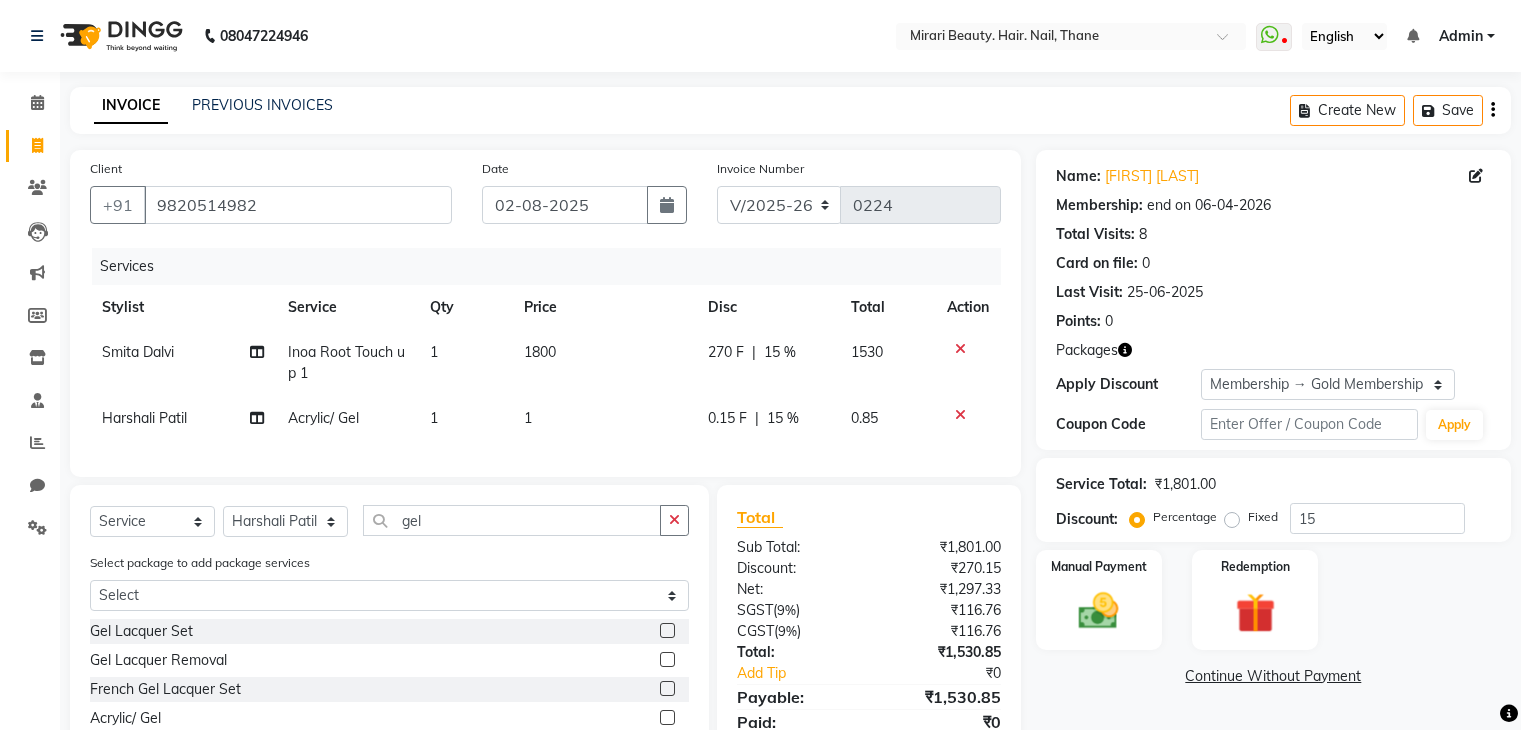 select on "7495" 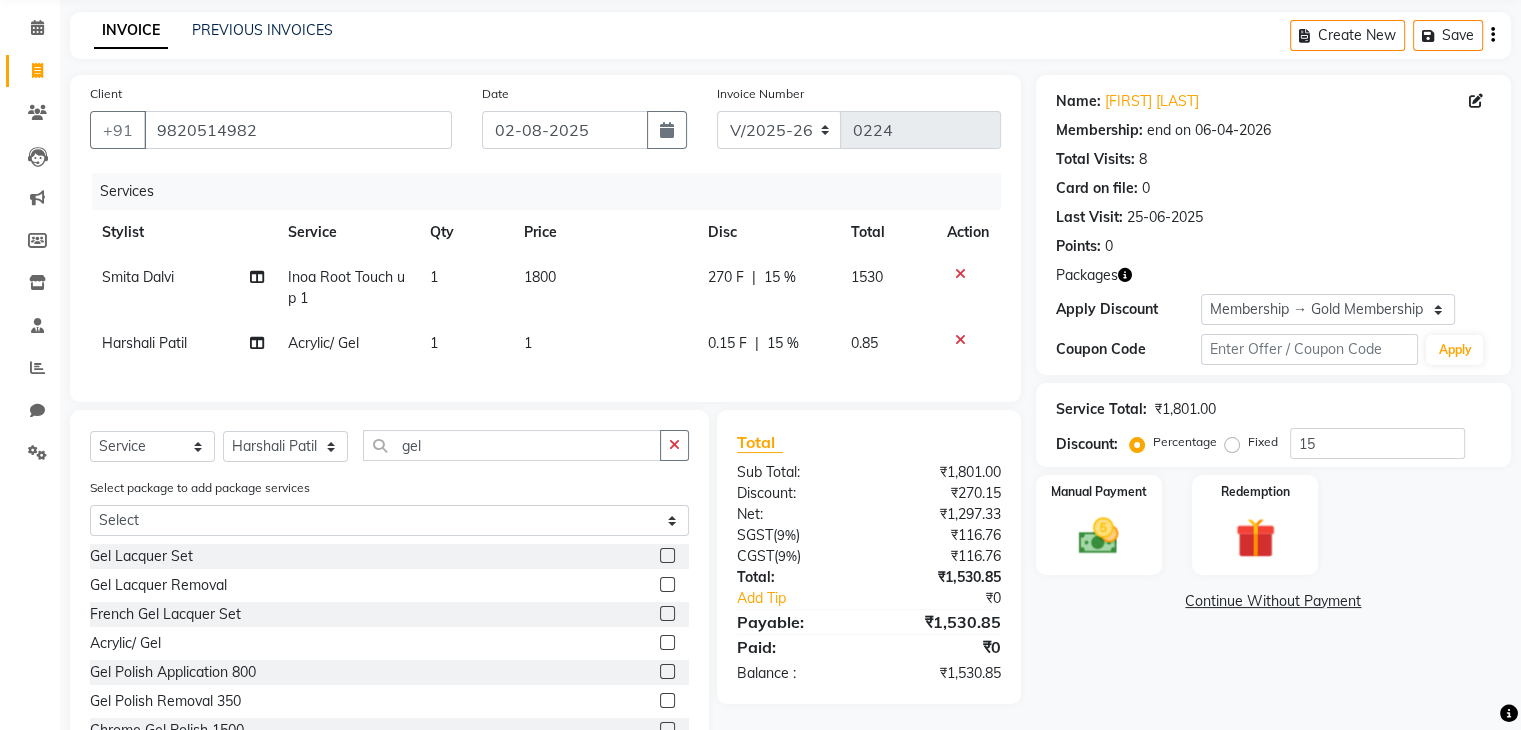 scroll, scrollTop: 0, scrollLeft: 0, axis: both 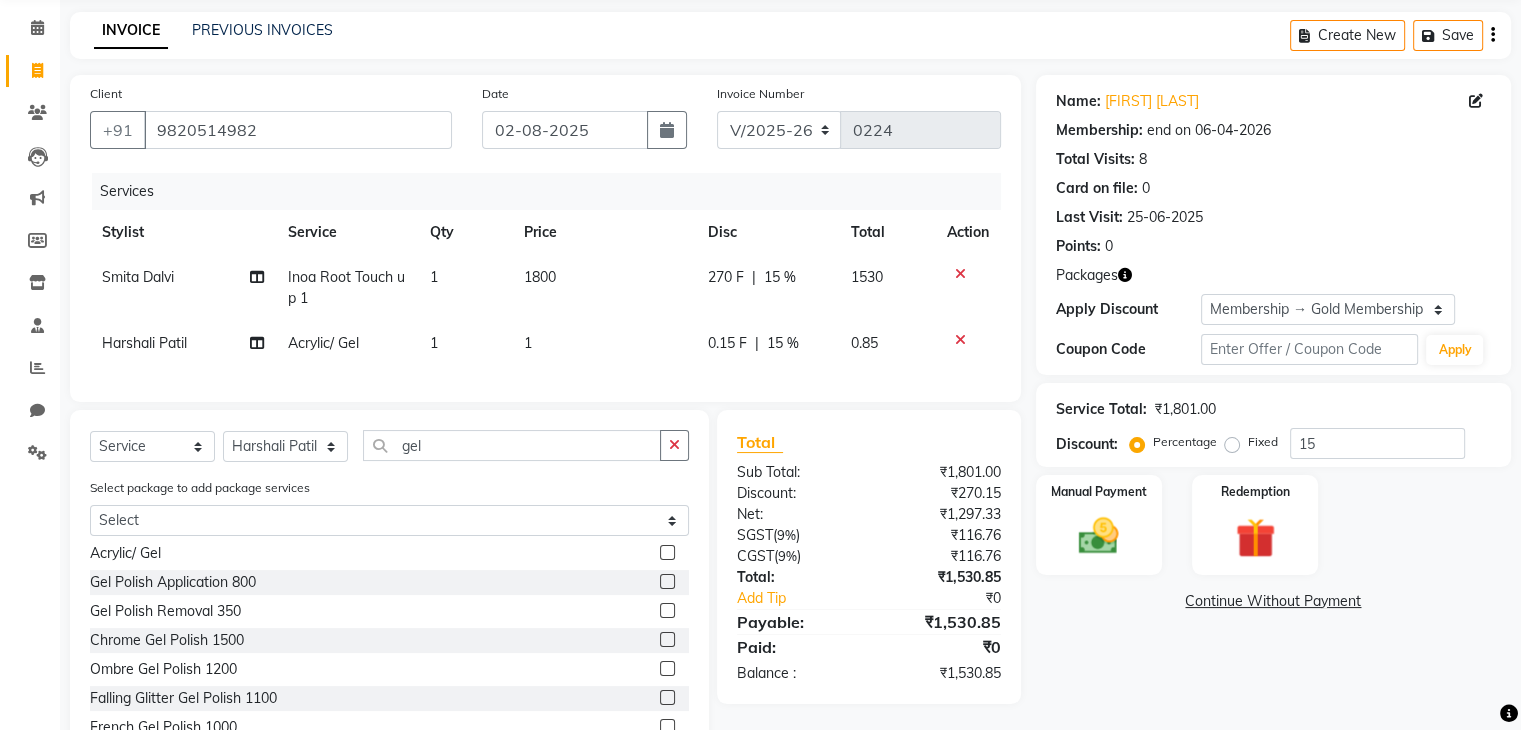 click on "1" 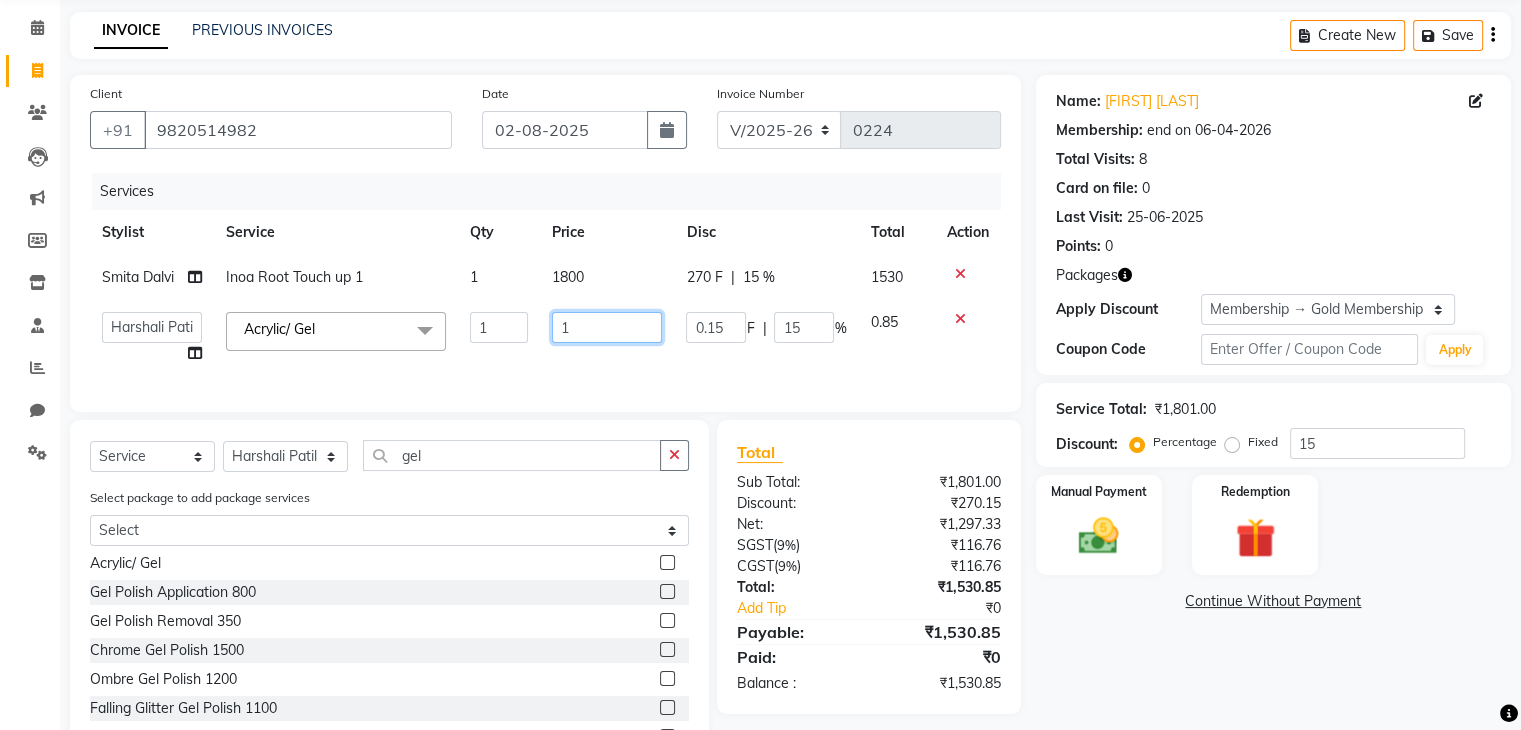 click on "1" 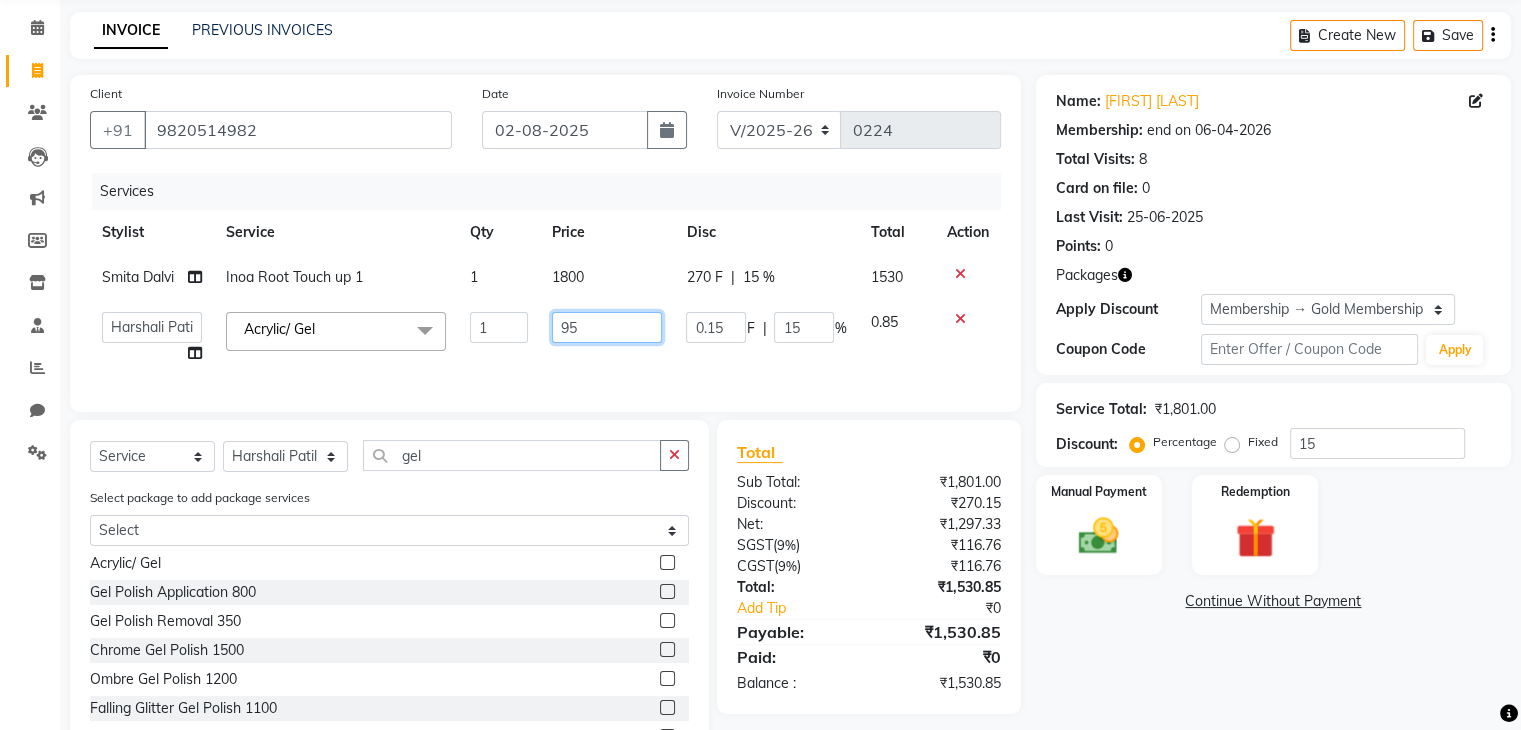 type on "950" 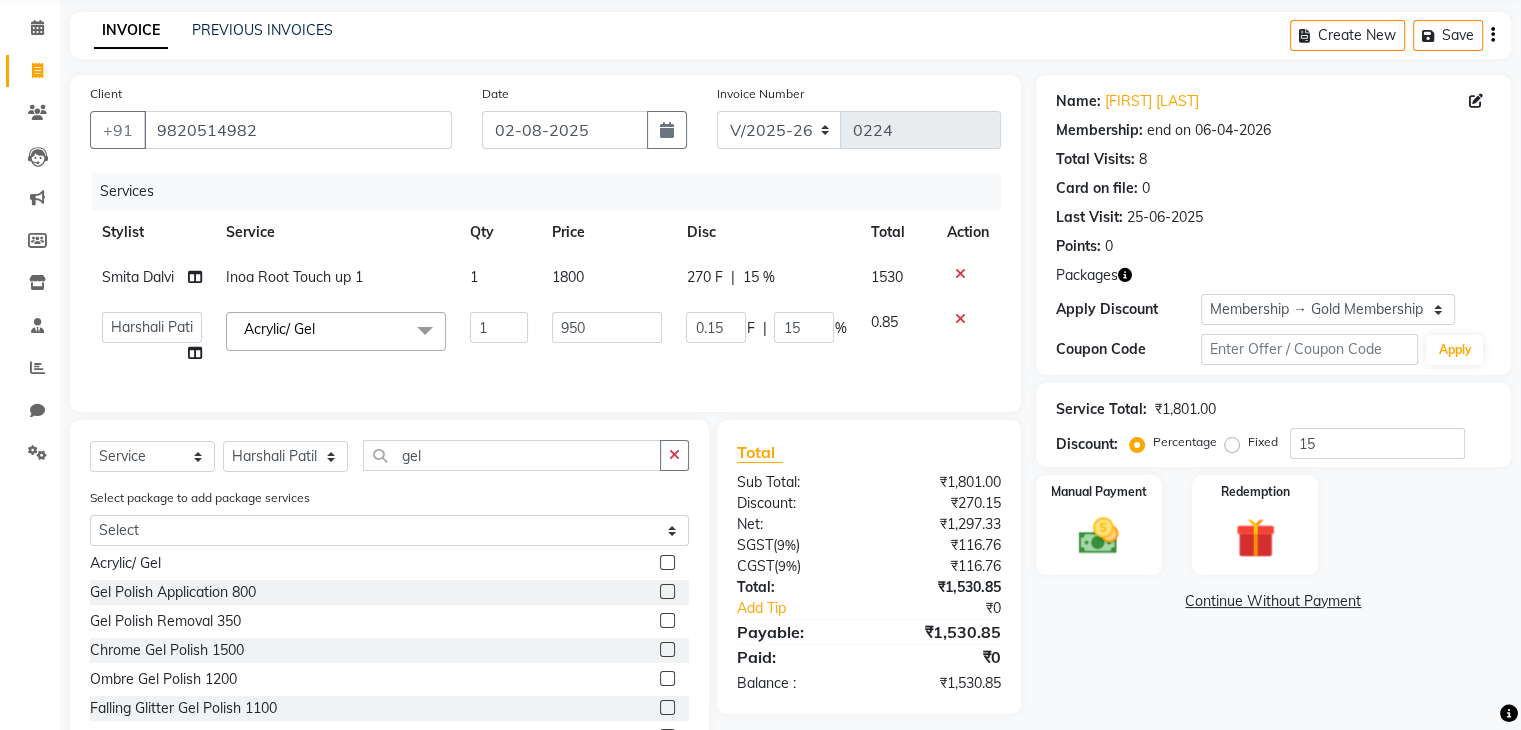 click on "Services Stylist Service Qty Price Disc Total Action Smita Dalvi Inoa Root Touch up 1 1 1800 270 F | 15 % 1530  General   Harshali Patil   Prakash Diwakar   samir    Sanket Bhosale   seema   Smita Dalvi   vaishnavi  Acrylic/ Gel  x Senior Stylist - Male 500., Senior Stylist - Female  Art Director - Male Art Director - Female Fringe Cut 400 Boys below 10 Years Girls below 10 Years Hair Updo  1500-, Advanced Hair Updo 2000 Braiding Hair Wash balst dry Oil hairwash blast dry Premium hairwash blast dry Hair Wash add-on 200 Premium hairwash add-on Ironing - Short Hair Ironing- mid Hair Tonging- Short hair Tonging- Long Hair Straight Blowdry Outcurls/ Flipouts Head massage (30 mins) Premium Head massage (30mins) Hair extensions Hair Styling ( Male ) Hair Updo   Advanced Hair Updo   Classic Hair Wash & Blast Dry Hair Wash add-on 300 Ironing short Ironing long hair Tonging Tonging mid Hair Oil Hair Wash & Blast Dry Blowdry Straight Blowdry Outcurls/ Flipouts Beard Trim / Shaving Beard Styling 500 Beard color Chin  1" 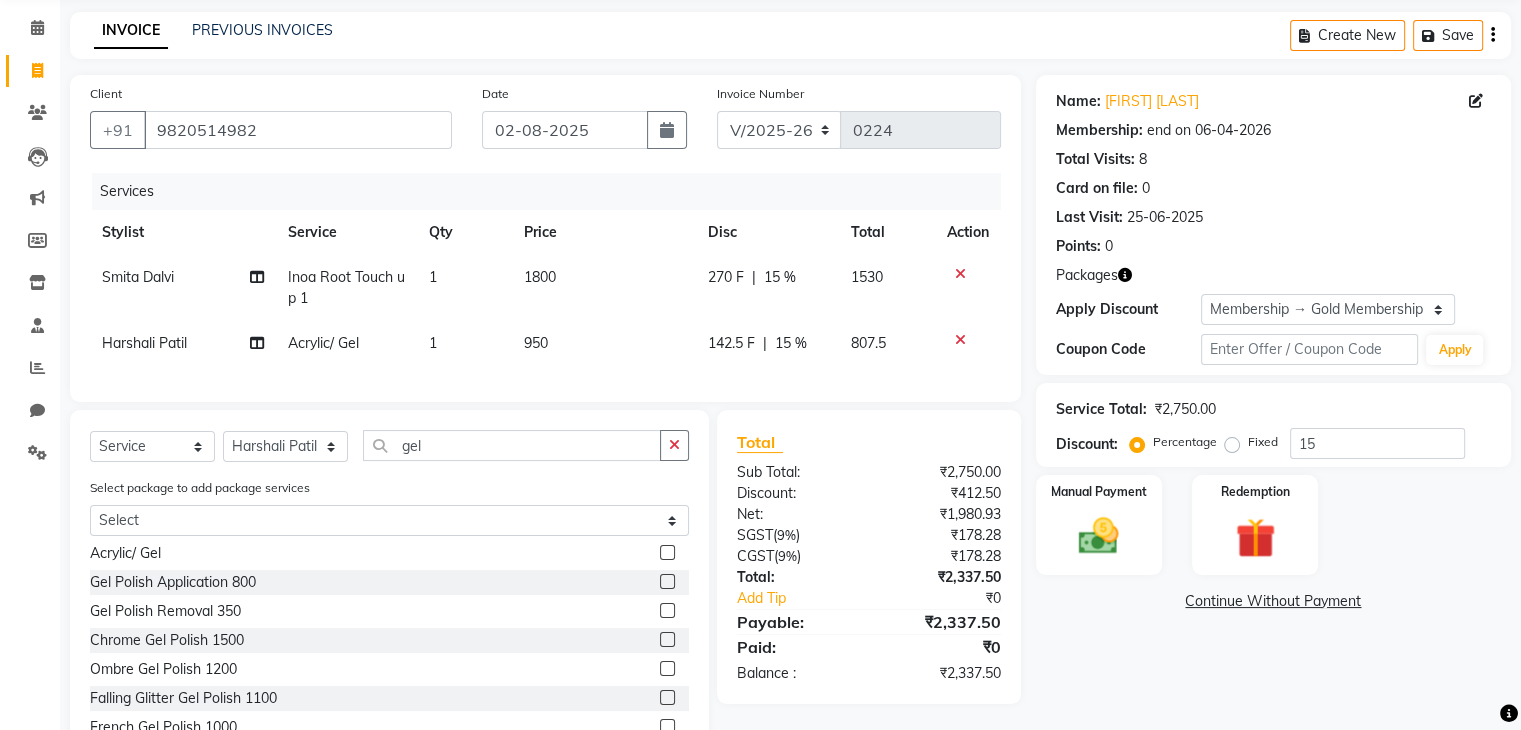 click on "Select  Service  Product  Membership  Package Voucher Prepaid Gift Card  Select Stylist General Harshali Patil Prakash Diwakar samir  Sanket Bhosale seema Smita Dalvi vaishnavi gel" 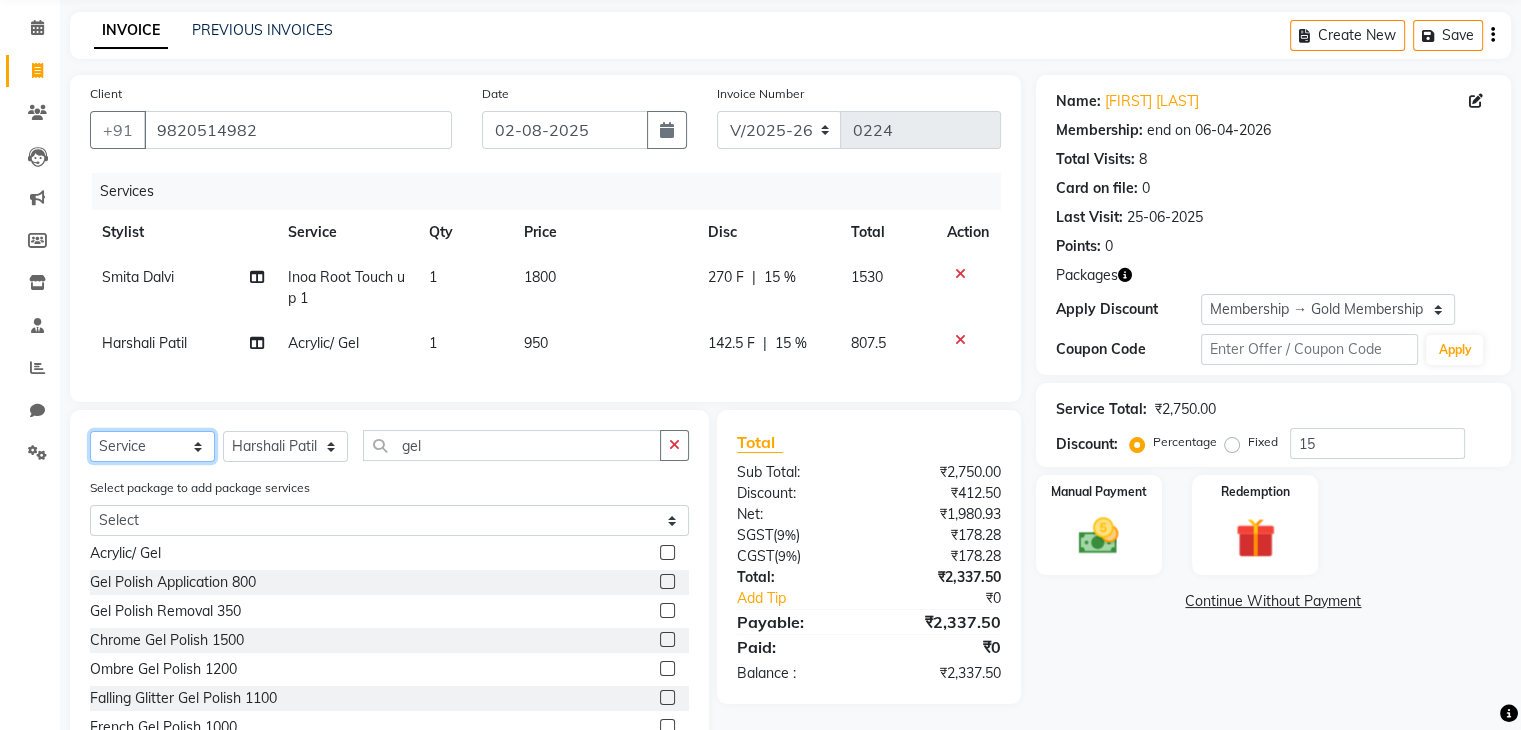 click on "Select  Service  Product  Membership  Package Voucher Prepaid Gift Card" 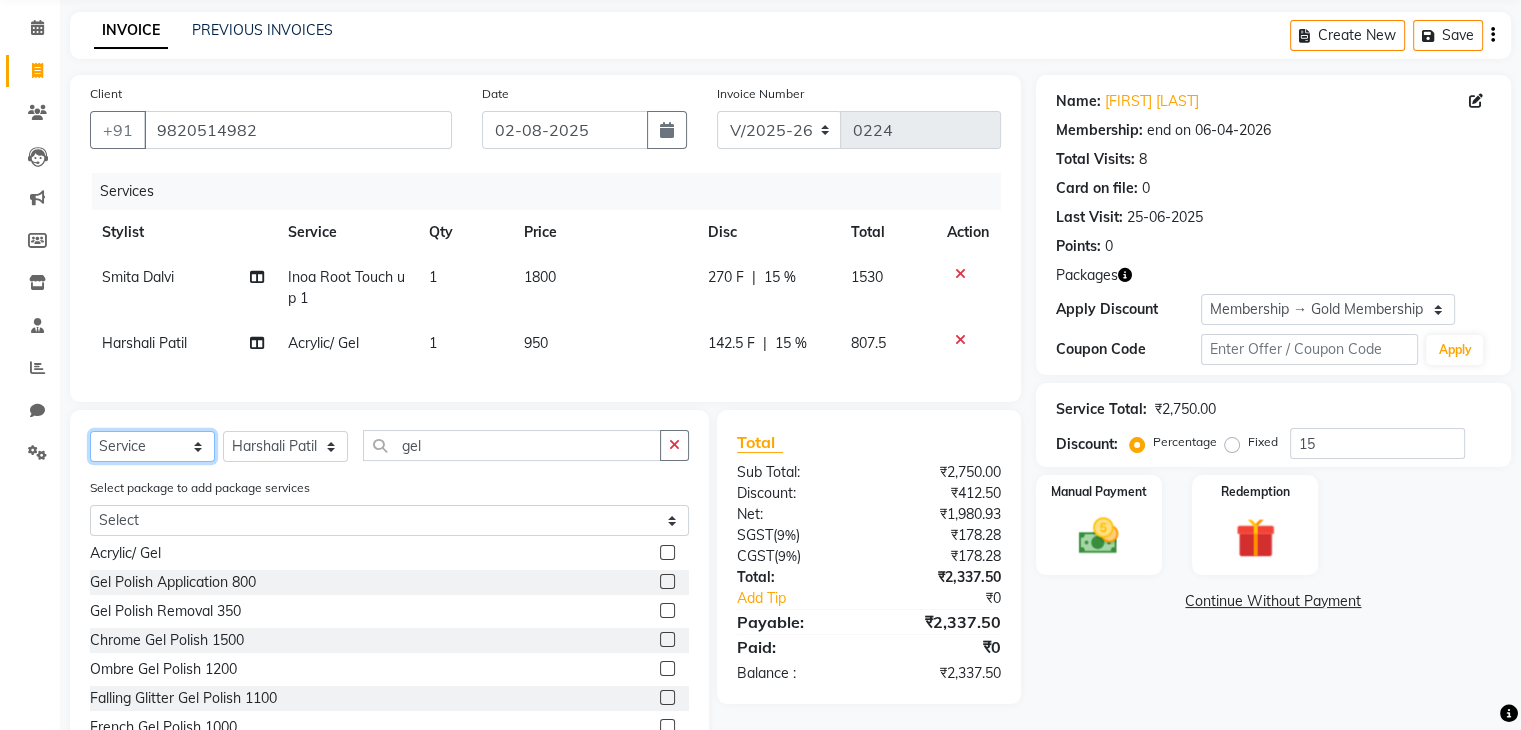 select on "product" 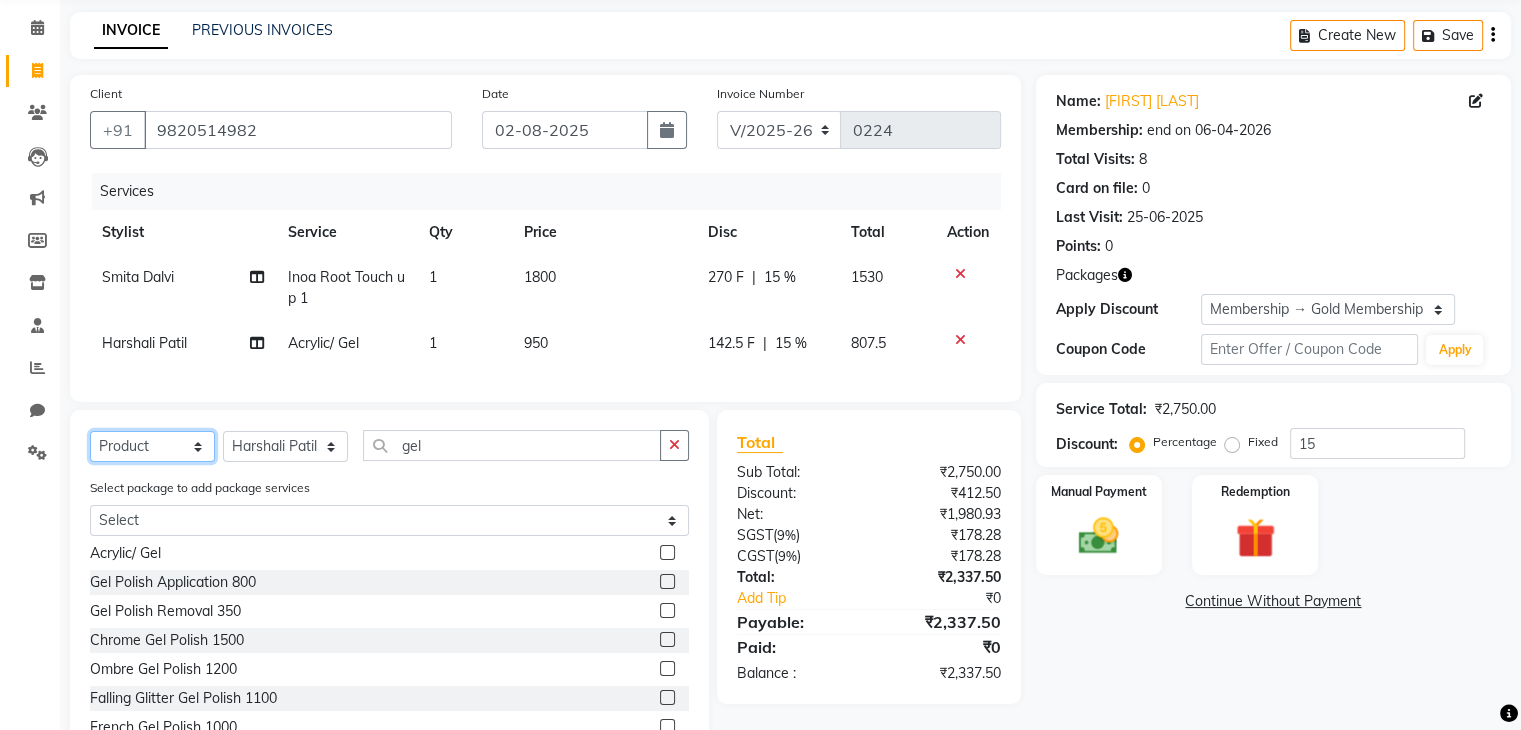 click on "Select  Service  Product  Membership  Package Voucher Prepaid Gift Card" 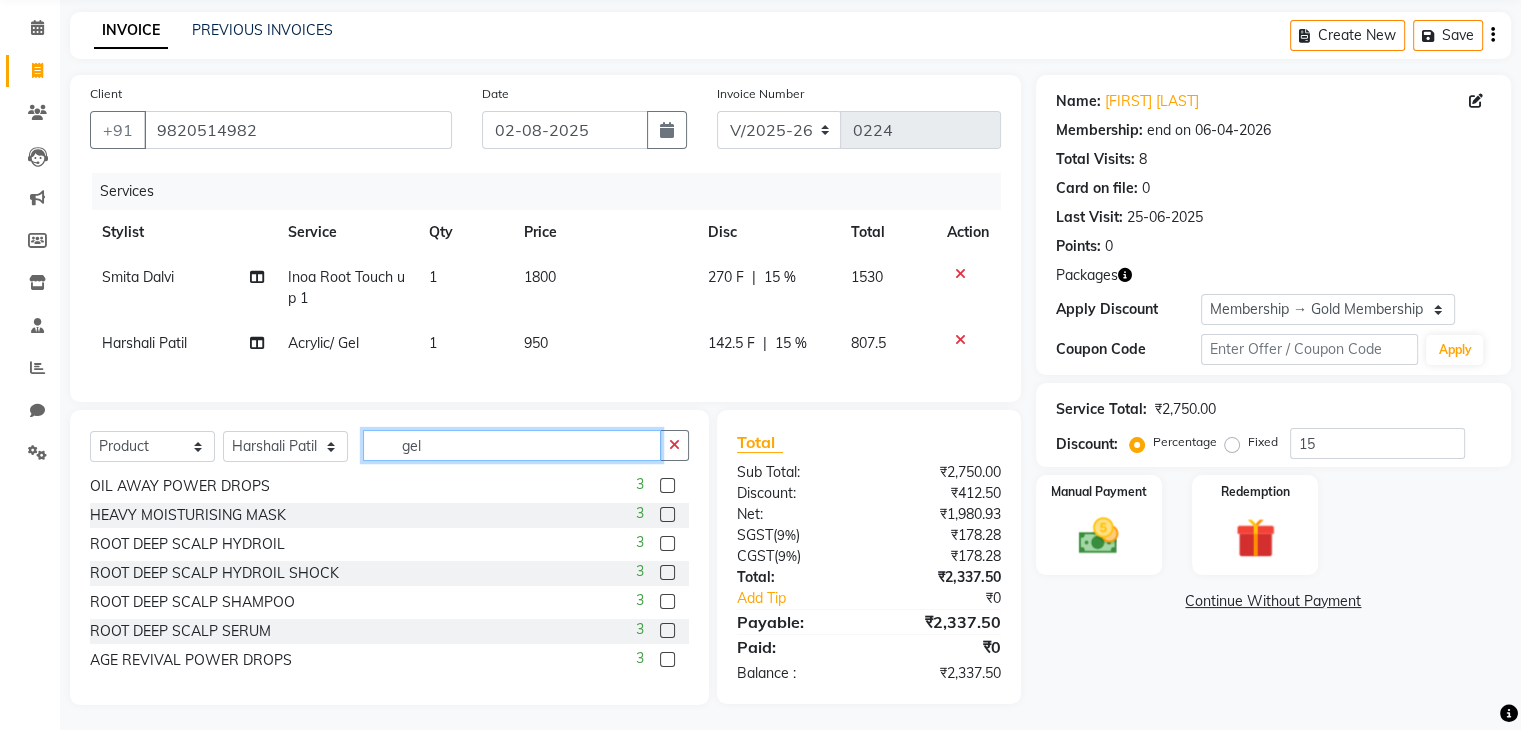 click on "gel" 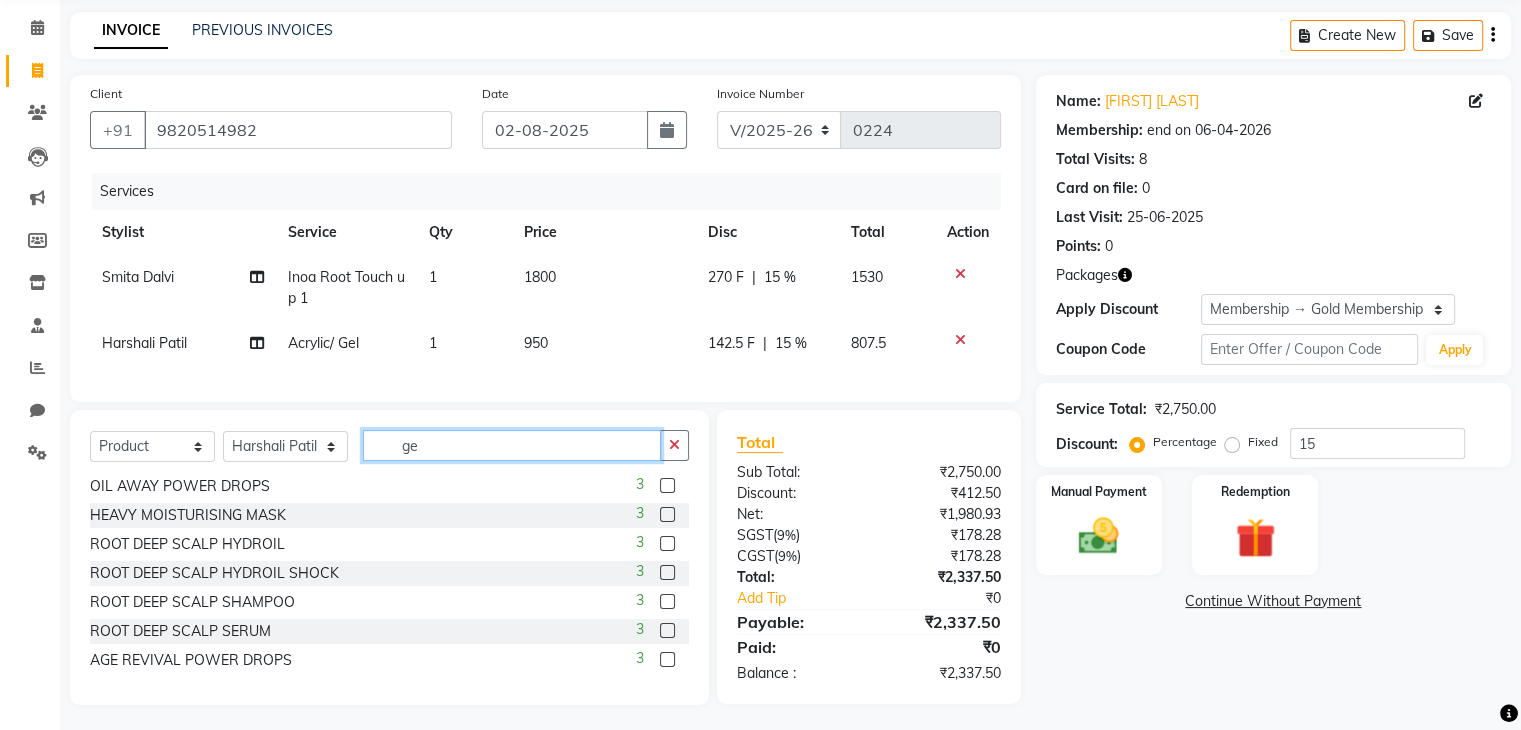 type on "g" 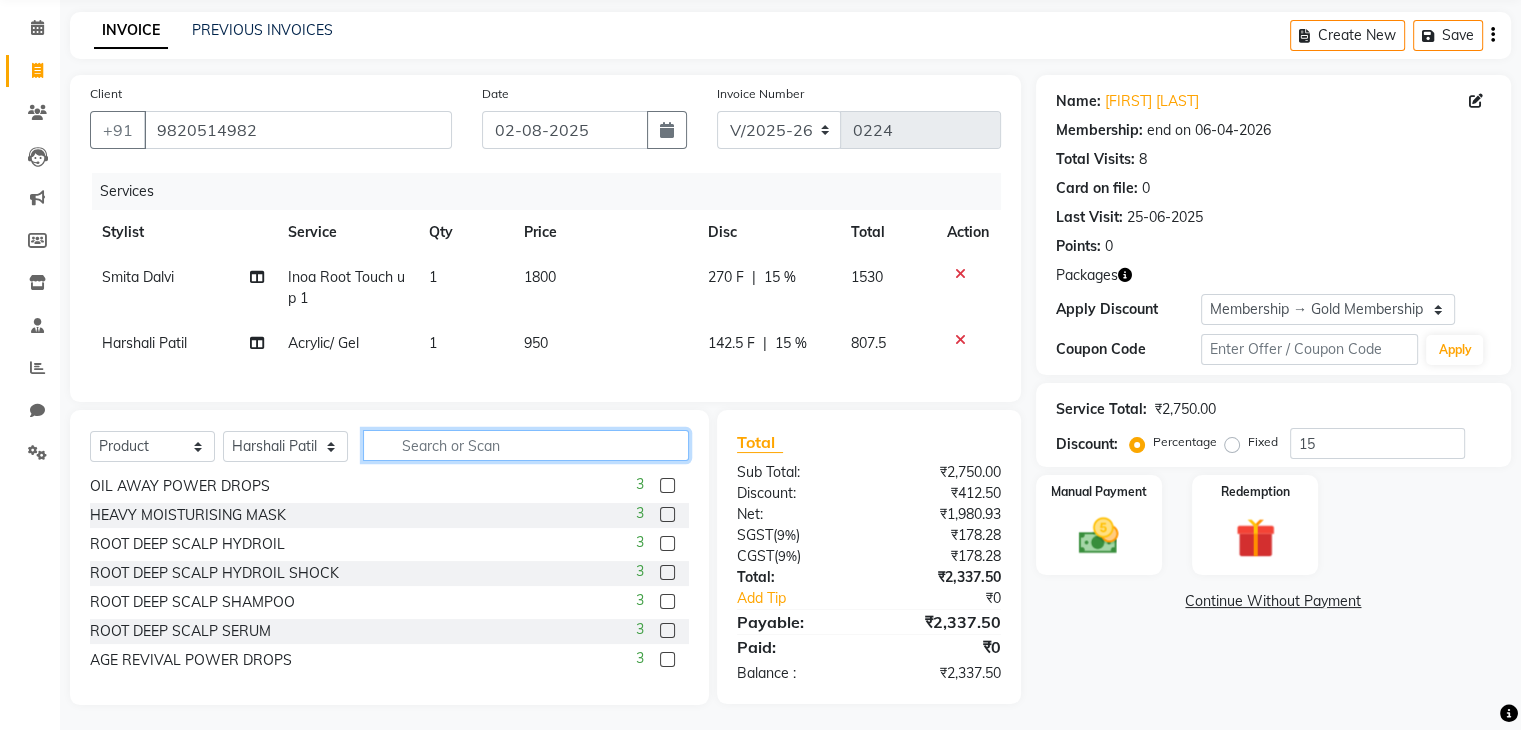 type 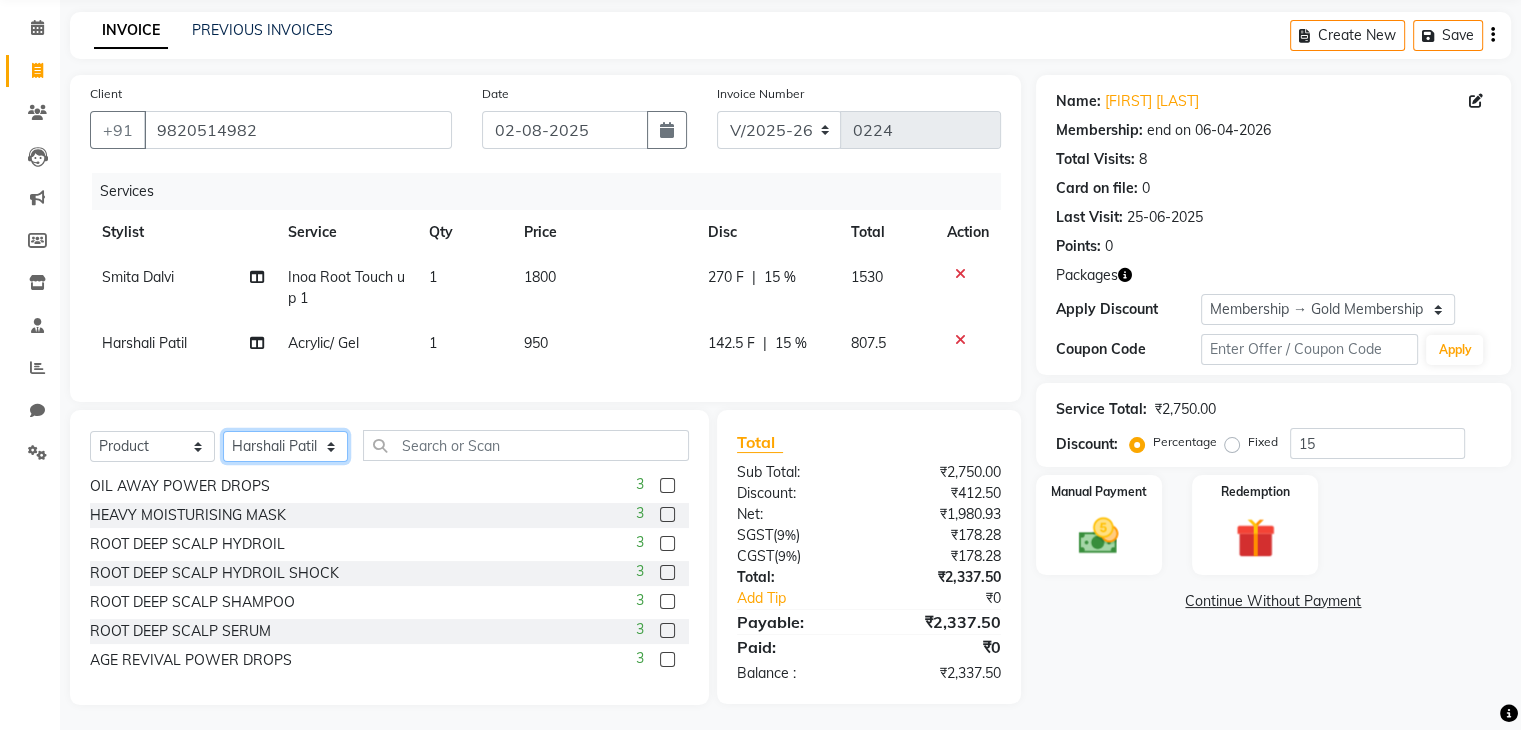 click on "Select Stylist General [FIRST] [LAST] [FIRST] [LAST] [FIRST] [LAST] [FIRST] [LAST] [FIRST] [LAST]" 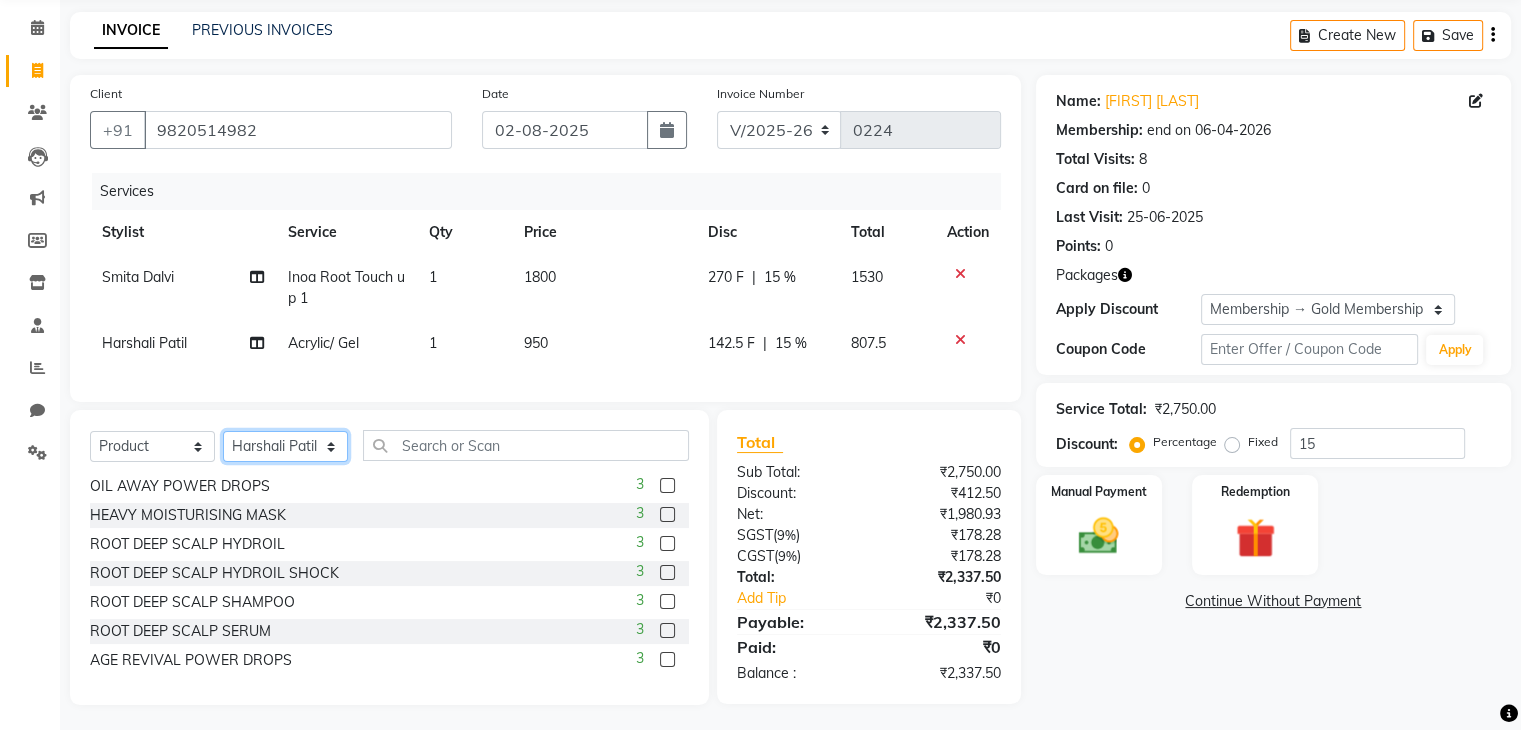 select on "86244" 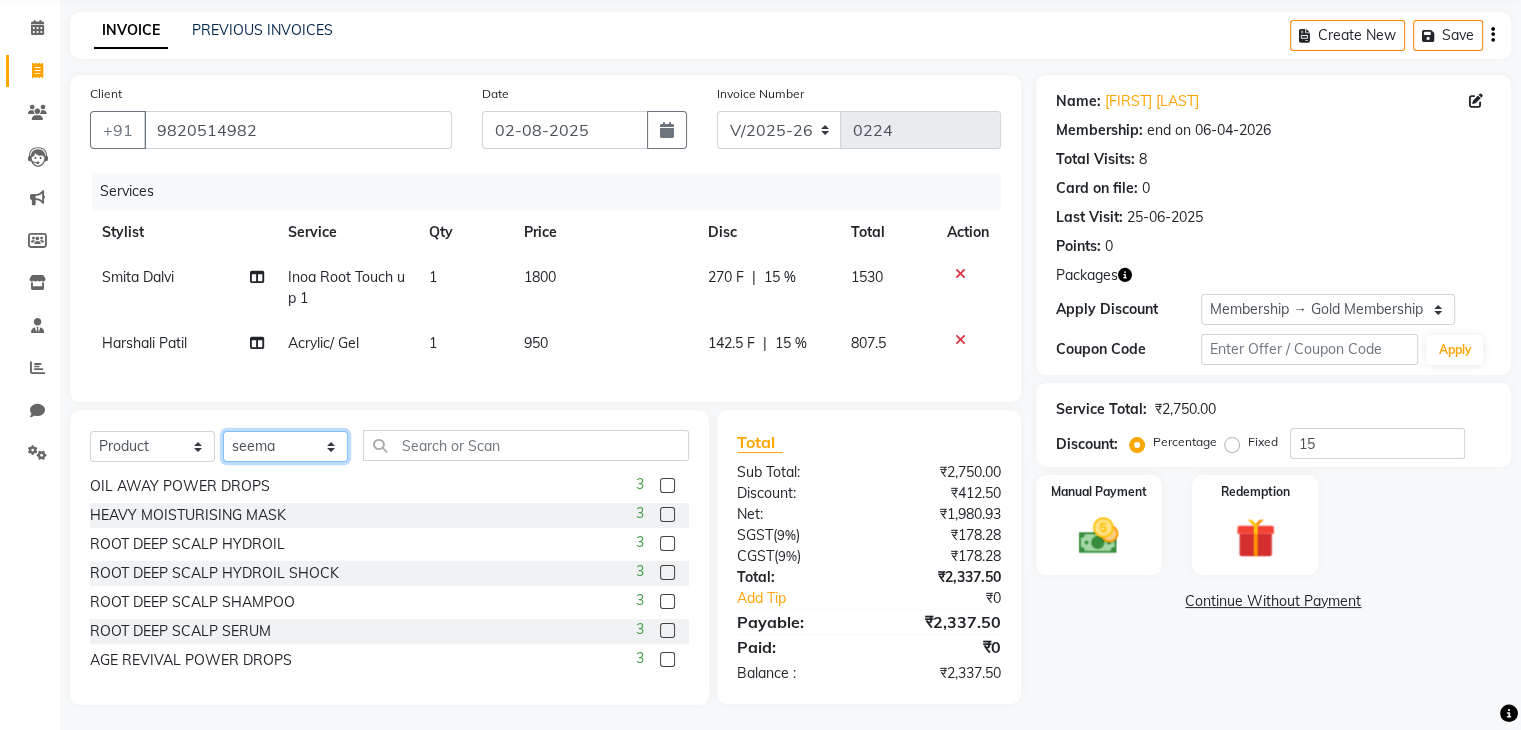 click on "Select Stylist General [FIRST] [LAST] [FIRST] [LAST] [FIRST] [LAST] [FIRST] [LAST] [FIRST] [LAST]" 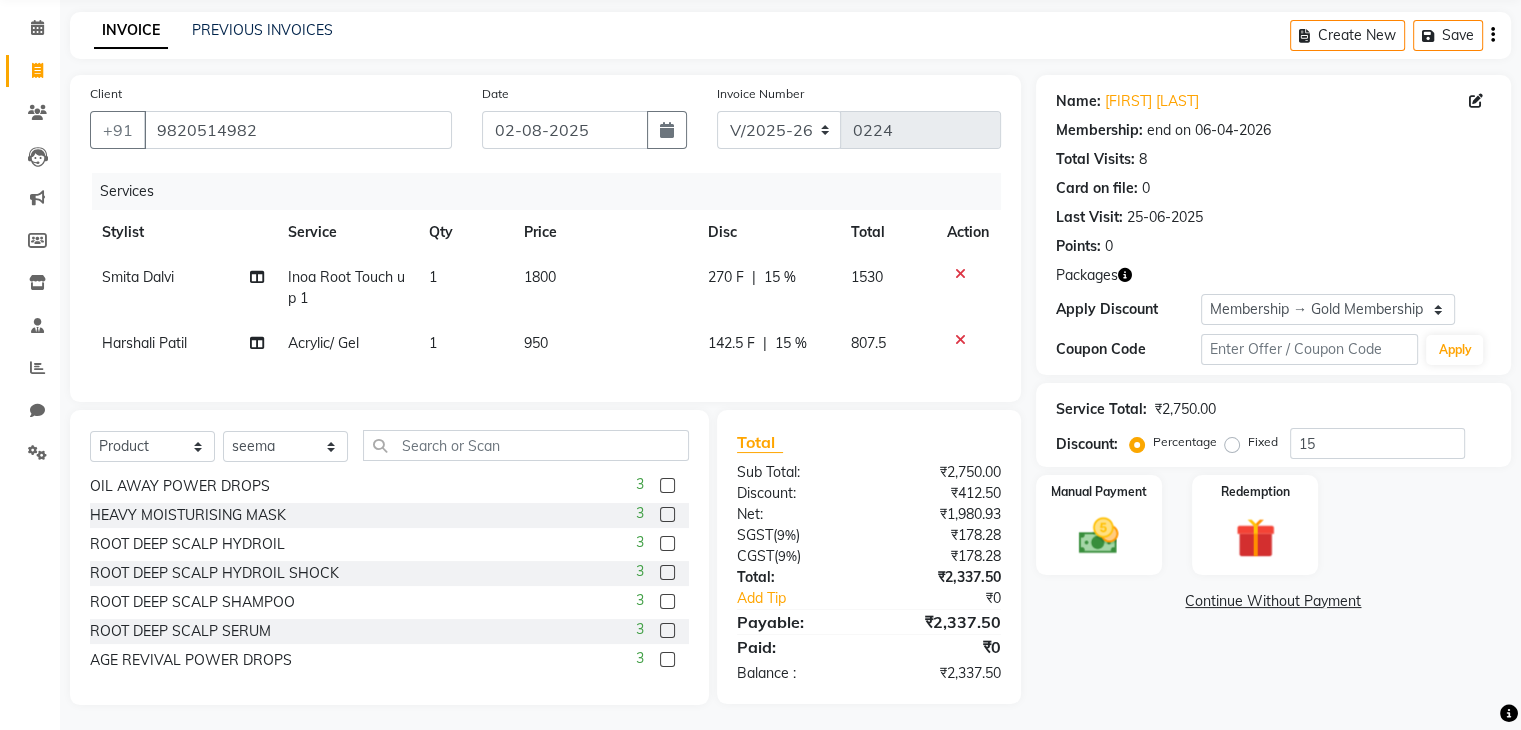 click on "[FIRST] [LAST]" 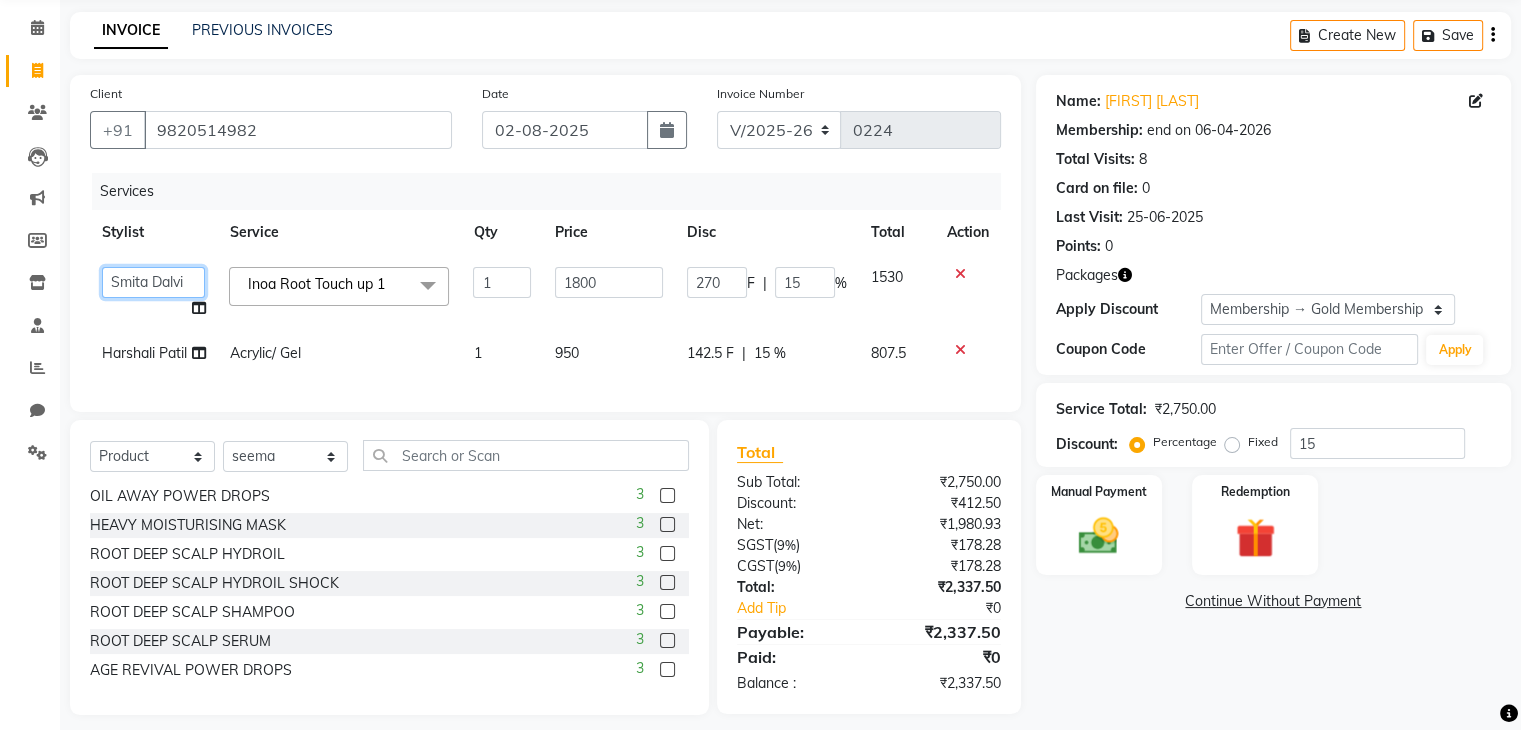 click on "General   Harshali Patil   Prakash Diwakar   samir    Sanket Bhosale   seema   Smita Dalvi   vaishnavi" 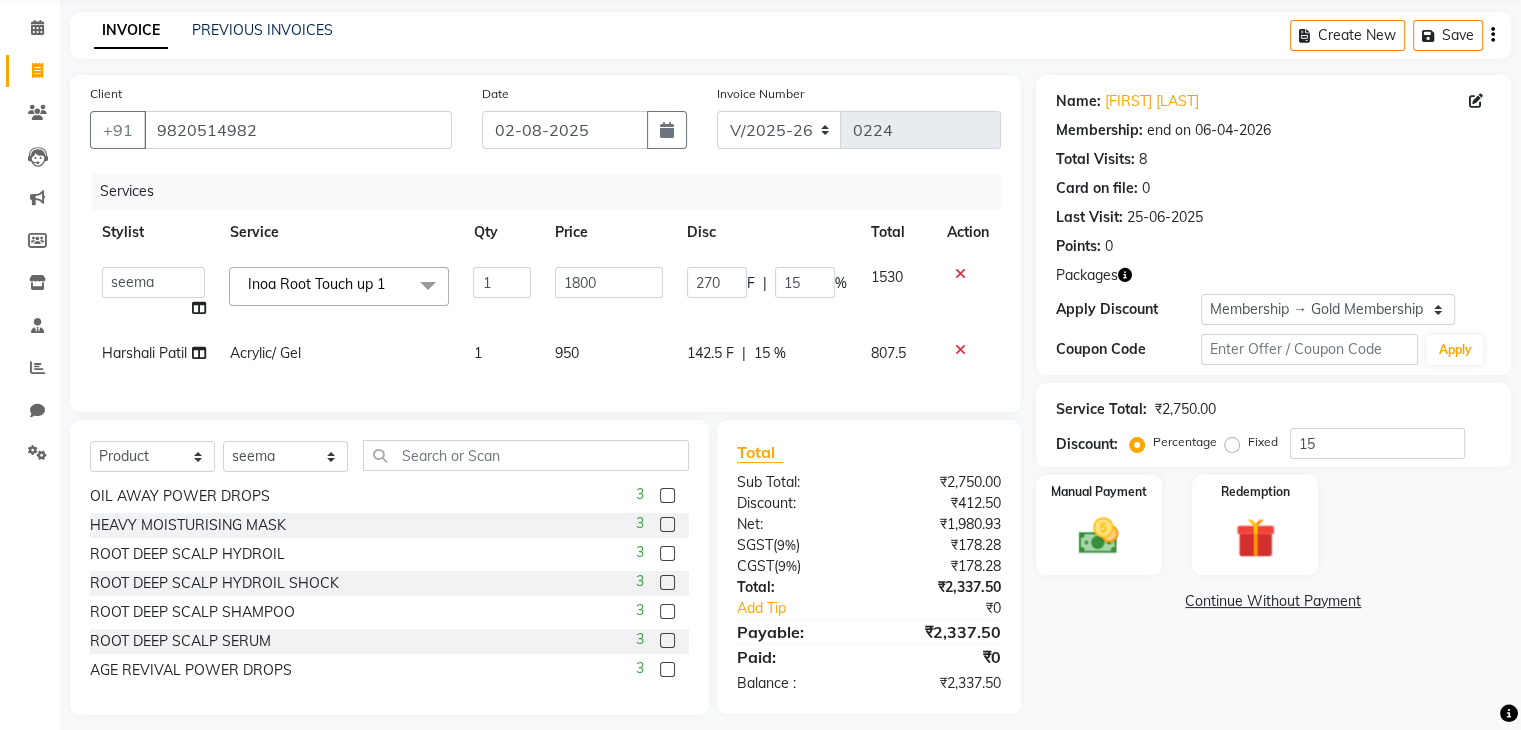 select on "86244" 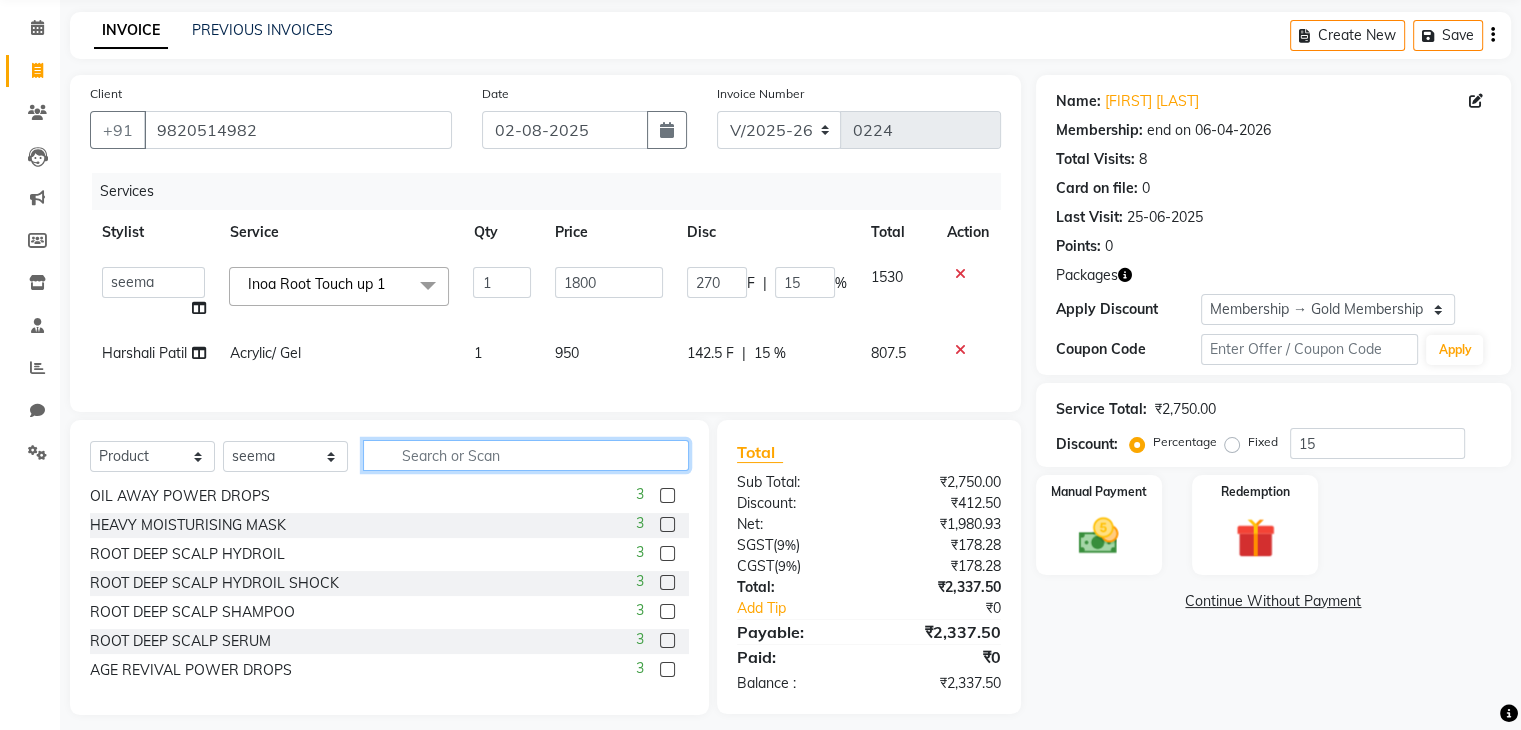 click 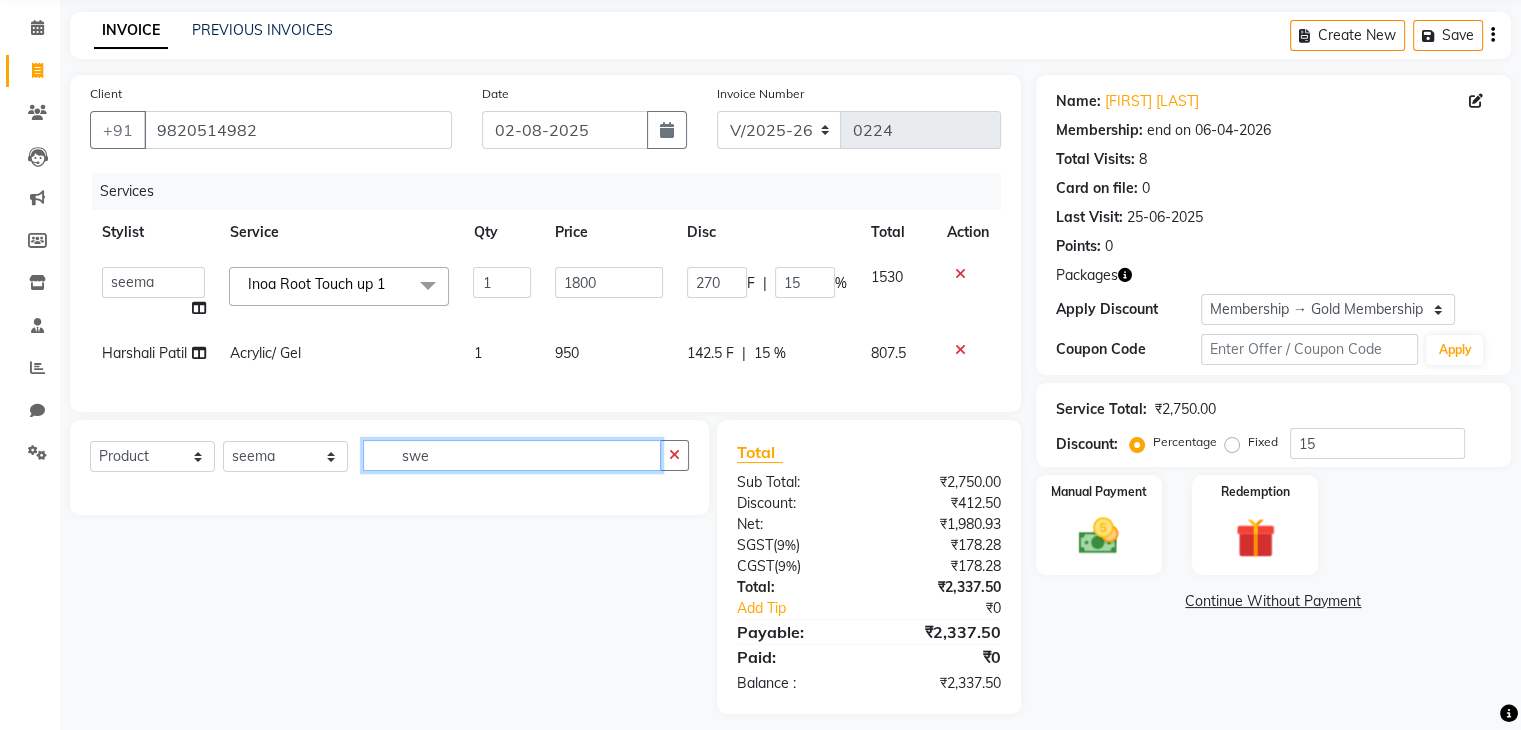 scroll, scrollTop: 0, scrollLeft: 0, axis: both 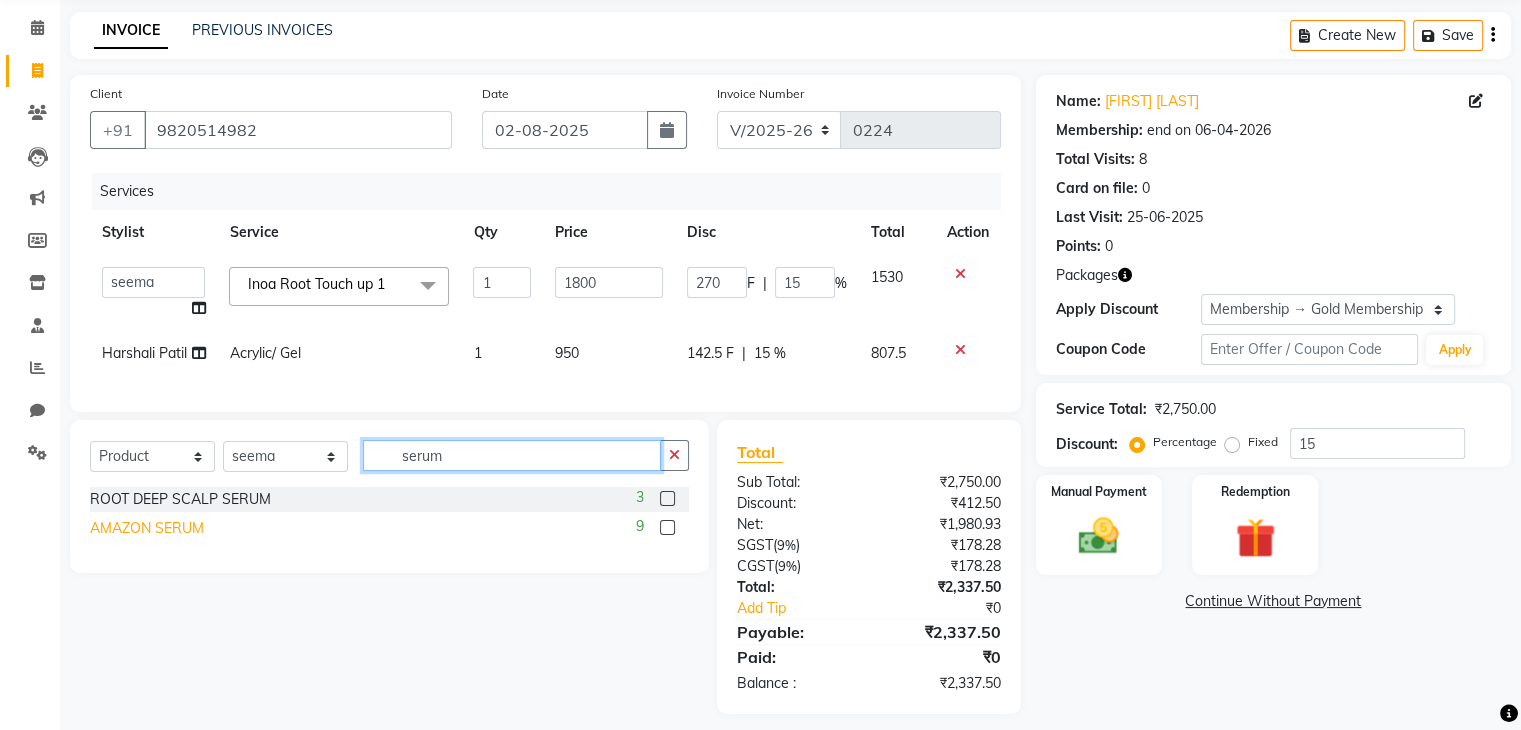 type on "serum" 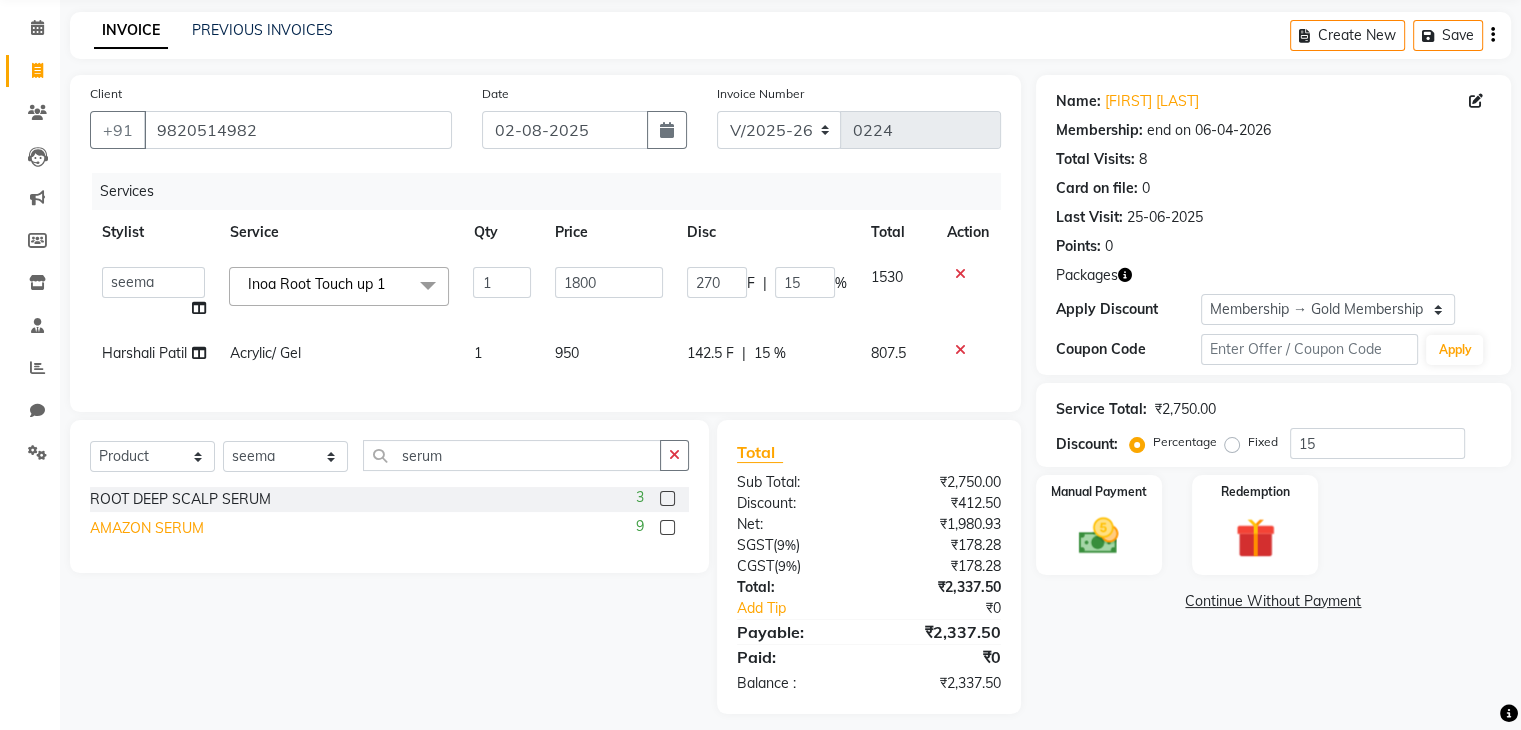 click on "AMAZON SERUM" 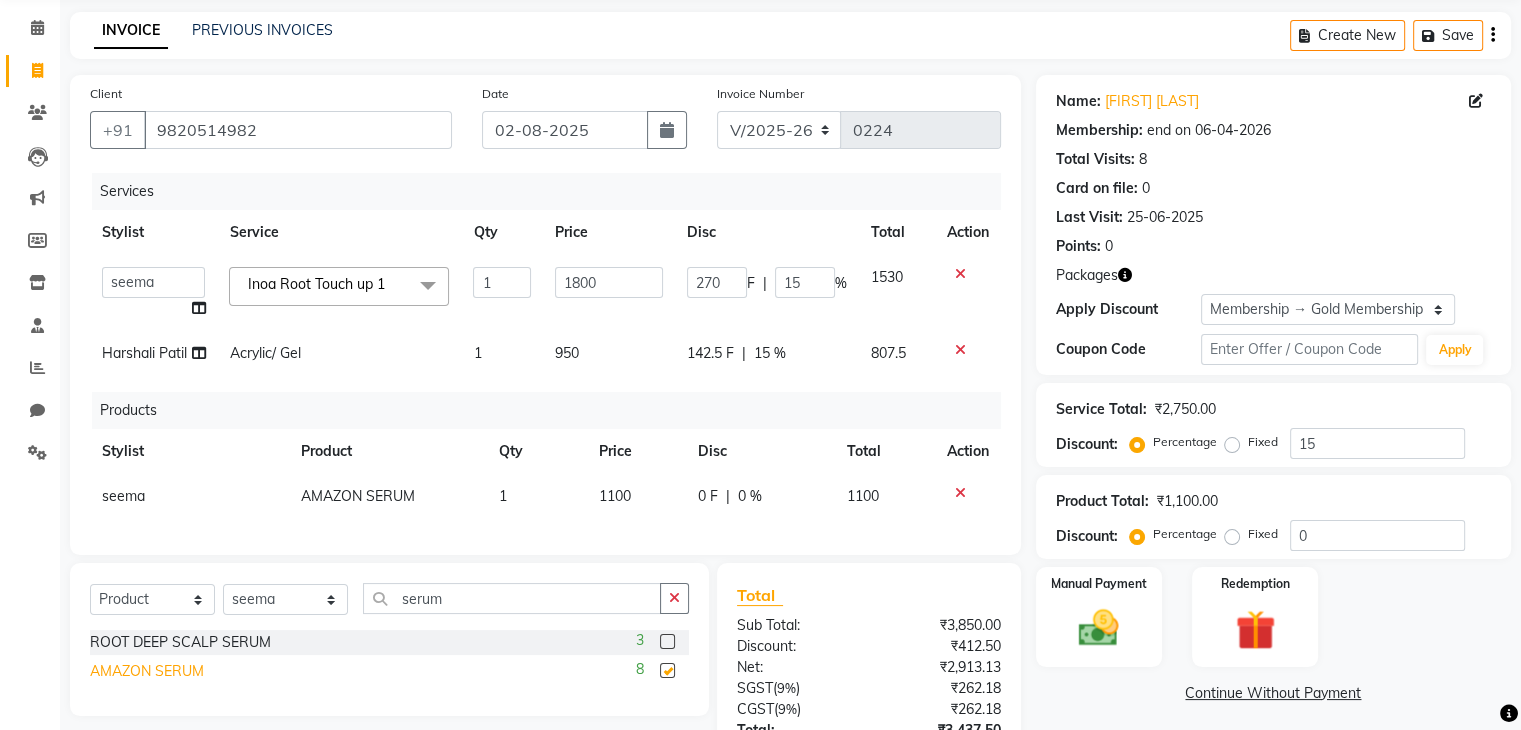 checkbox on "false" 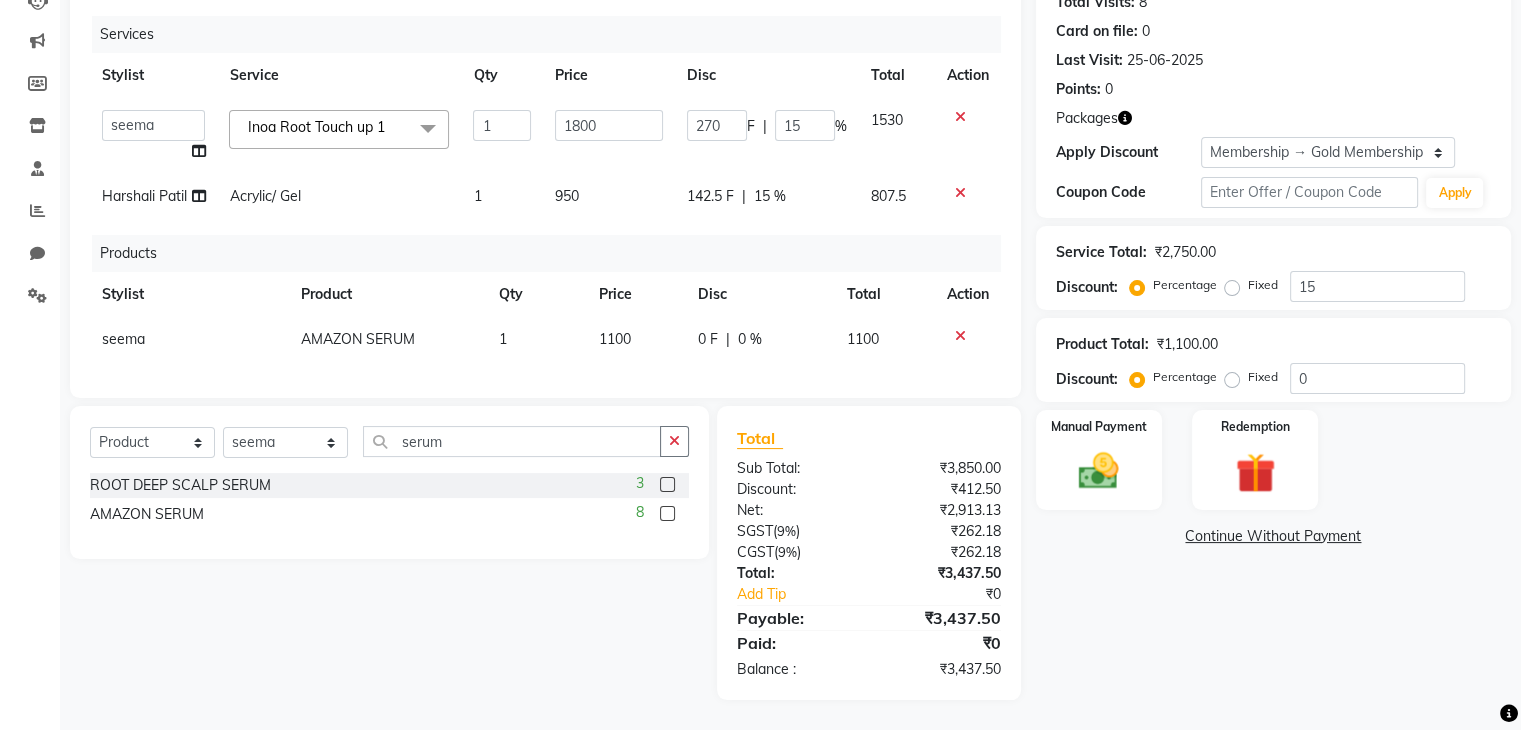 scroll, scrollTop: 248, scrollLeft: 0, axis: vertical 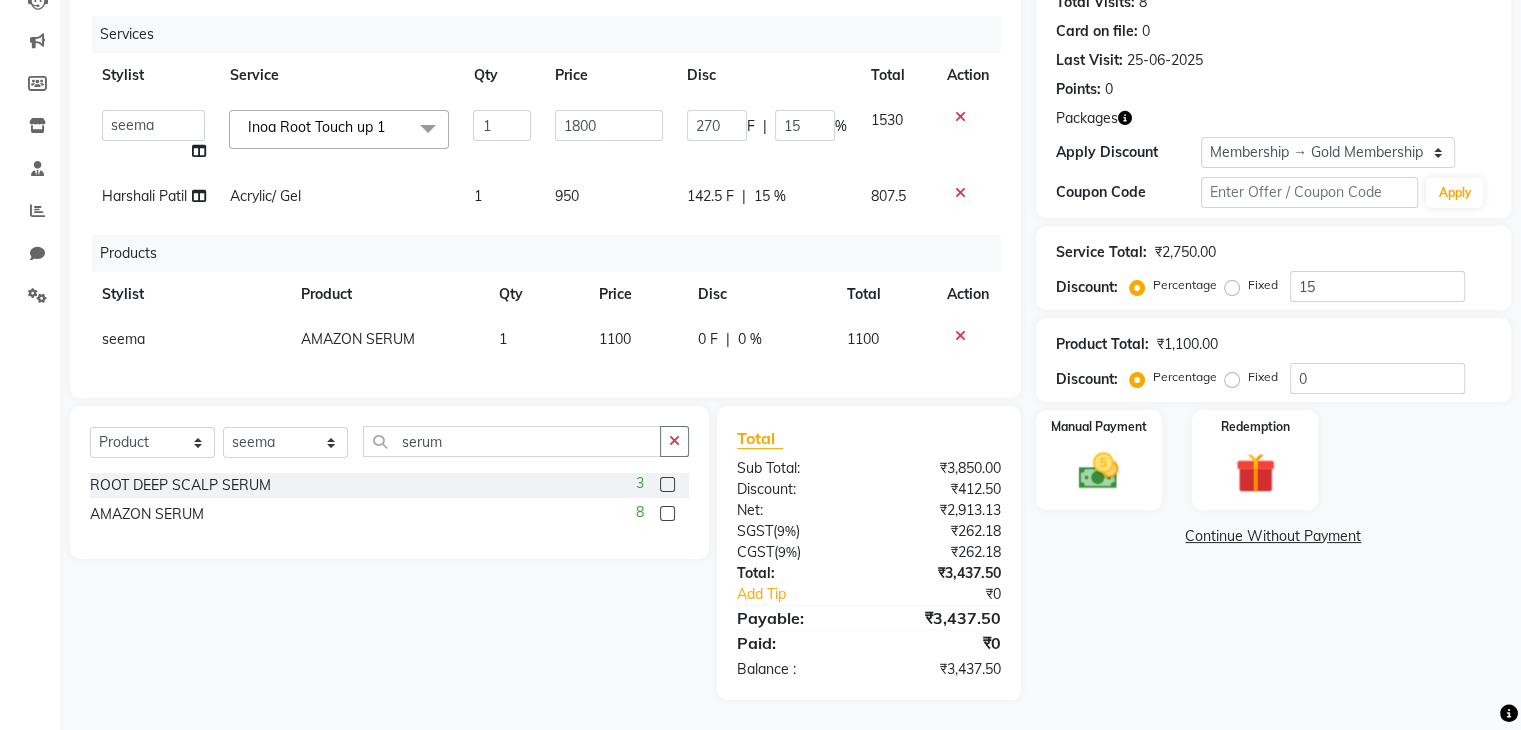 click on "Client +91 9820514982 Date 02-08-2025 Invoice Number V/2025 V/2025-26 0224 Services Stylist Service Qty Price Disc Total Action  General   Harshali Patil   Prakash Diwakar   samir    Sanket Bhosale   seema   Smita Dalvi   vaishnavi  Inoa Root Touch up 1  x Senior Stylist - Male 500., Senior Stylist - Female  Art Director - Male Art Director - Female Fringe Cut 400 Boys below 10 Years Girls below 10 Years Hair Updo  1500-, Advanced Hair Updo 2000 Braiding Hair Wash balst dry Oil hairwash blast dry Premium hairwash blast dry Hair Wash add-on 200 Premium hairwash add-on Ironing - Short Hair Ironing- mid Hair Tonging- Short hair Tonging- Long Hair Straight Blowdry Outcurls/ Flipouts Head massage (30 mins) Premium Head massage (30mins) Hair extensions Hair Styling ( Male ) Hair Updo   Advanced Hair Updo   Classic Hair Wash & Blast Dry Hair Wash add-on 300 Ironing short Ironing long hair Tonging Tonging mid Hair Oil Hair Wash & Blast Dry Blowdry Straight Blowdry Outcurls/ Flipouts Beard Trim / Shaving Beard color" 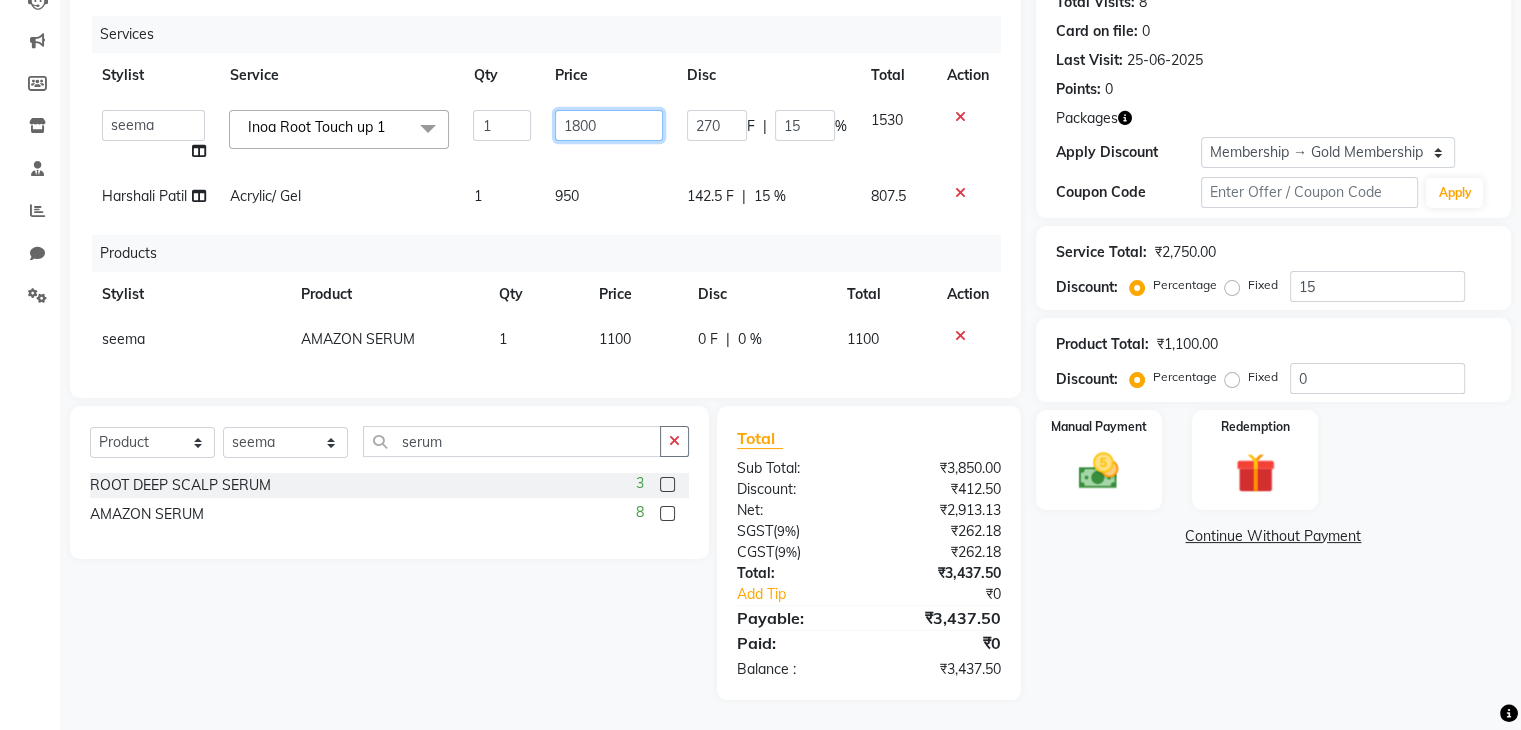 click on "1800" 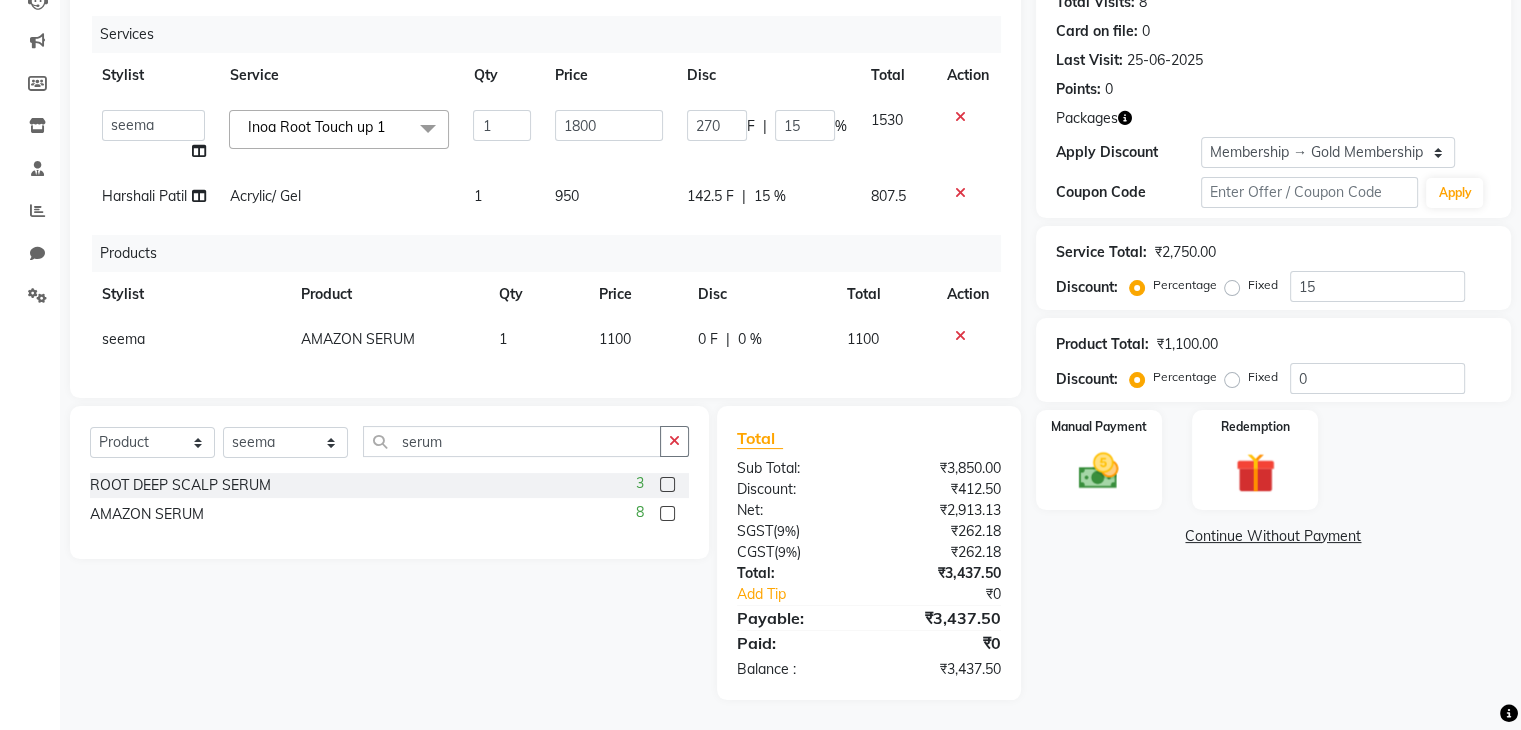 click on "Price" 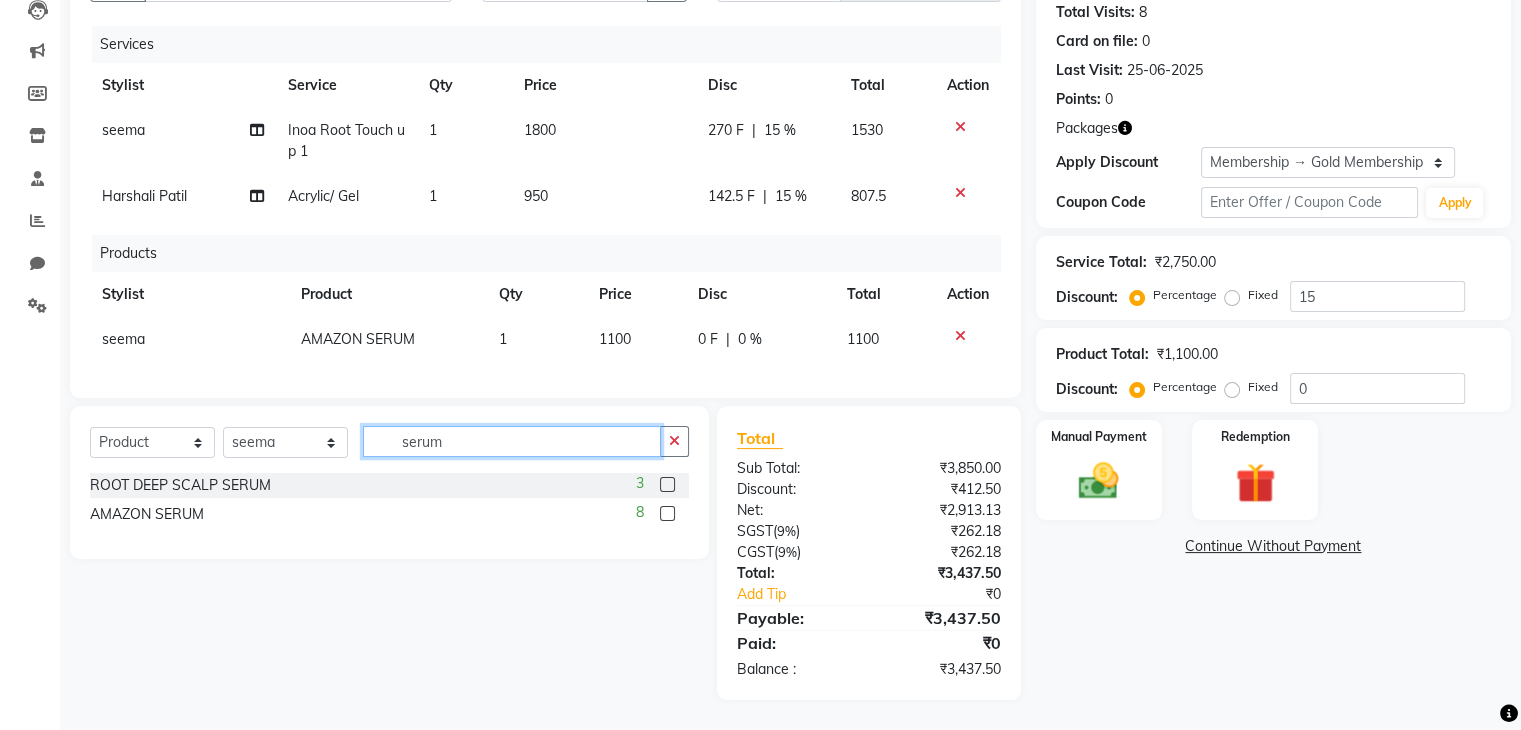 click on "serum" 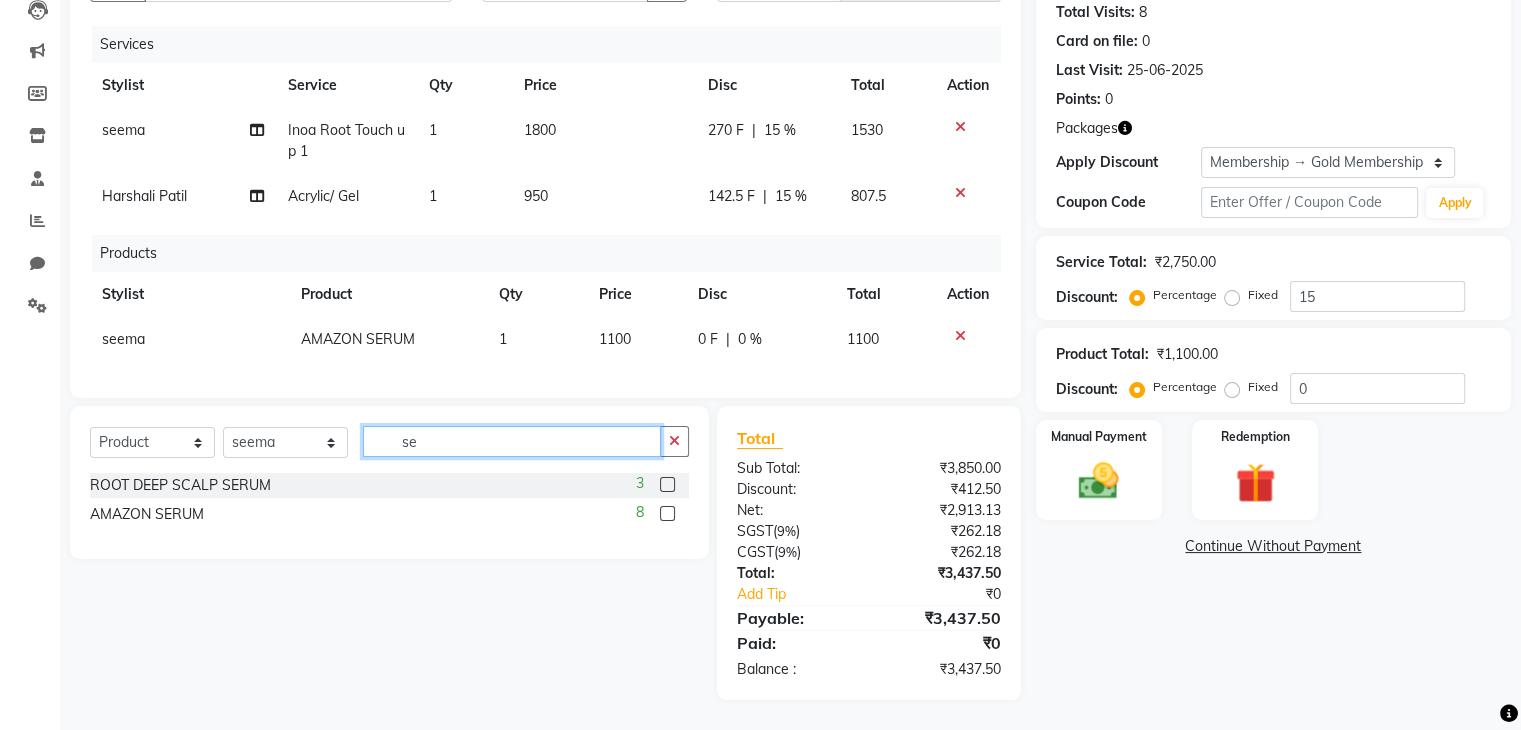 type on "s" 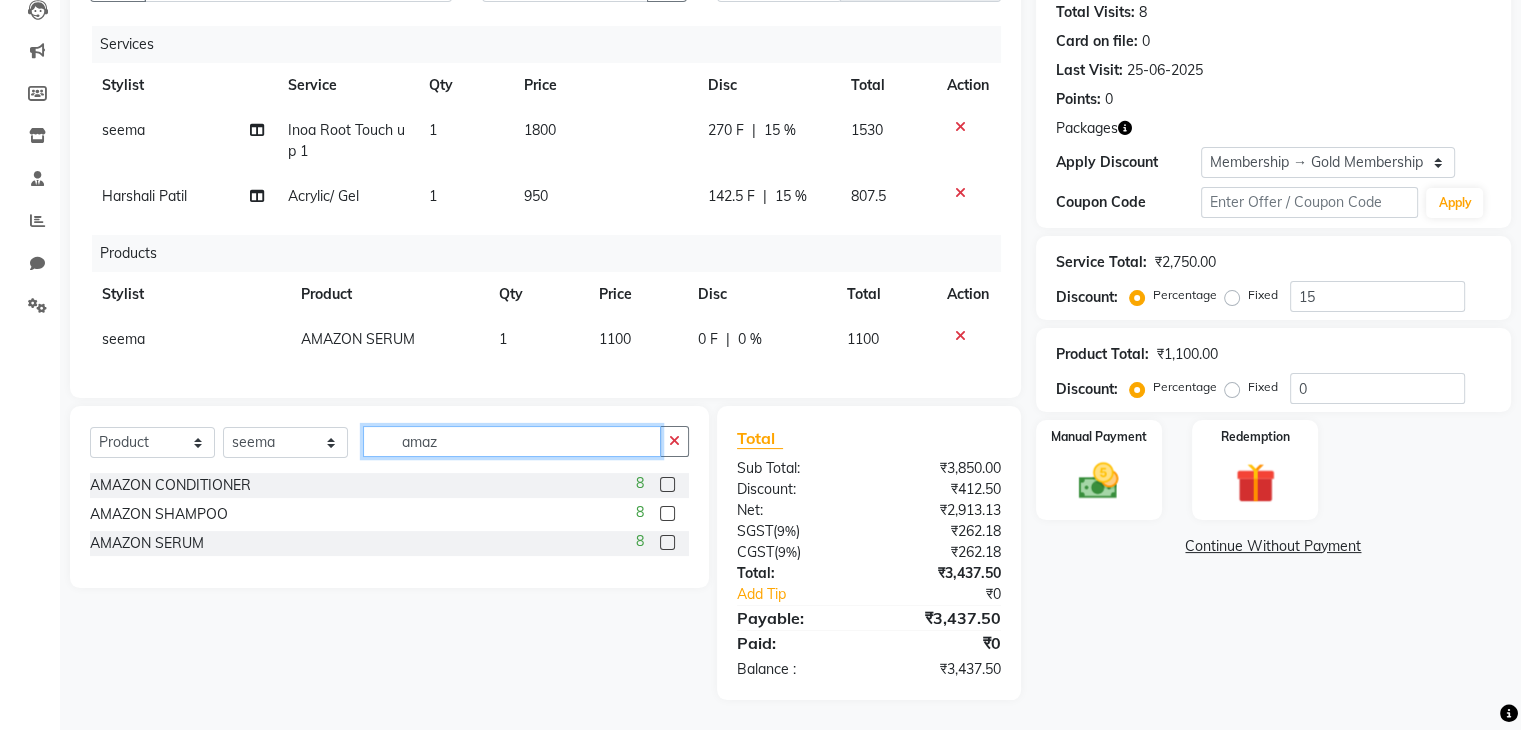type on "amaz" 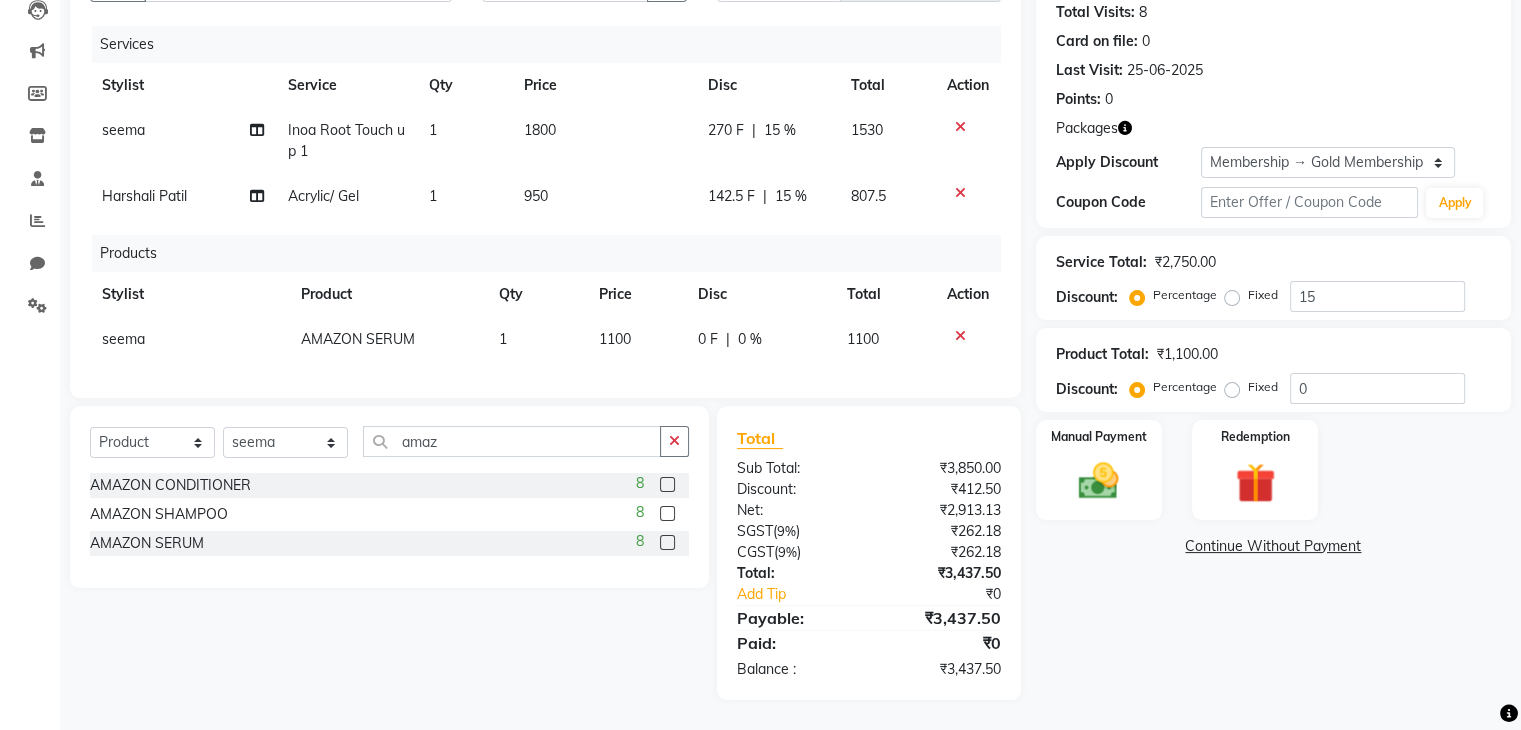 click 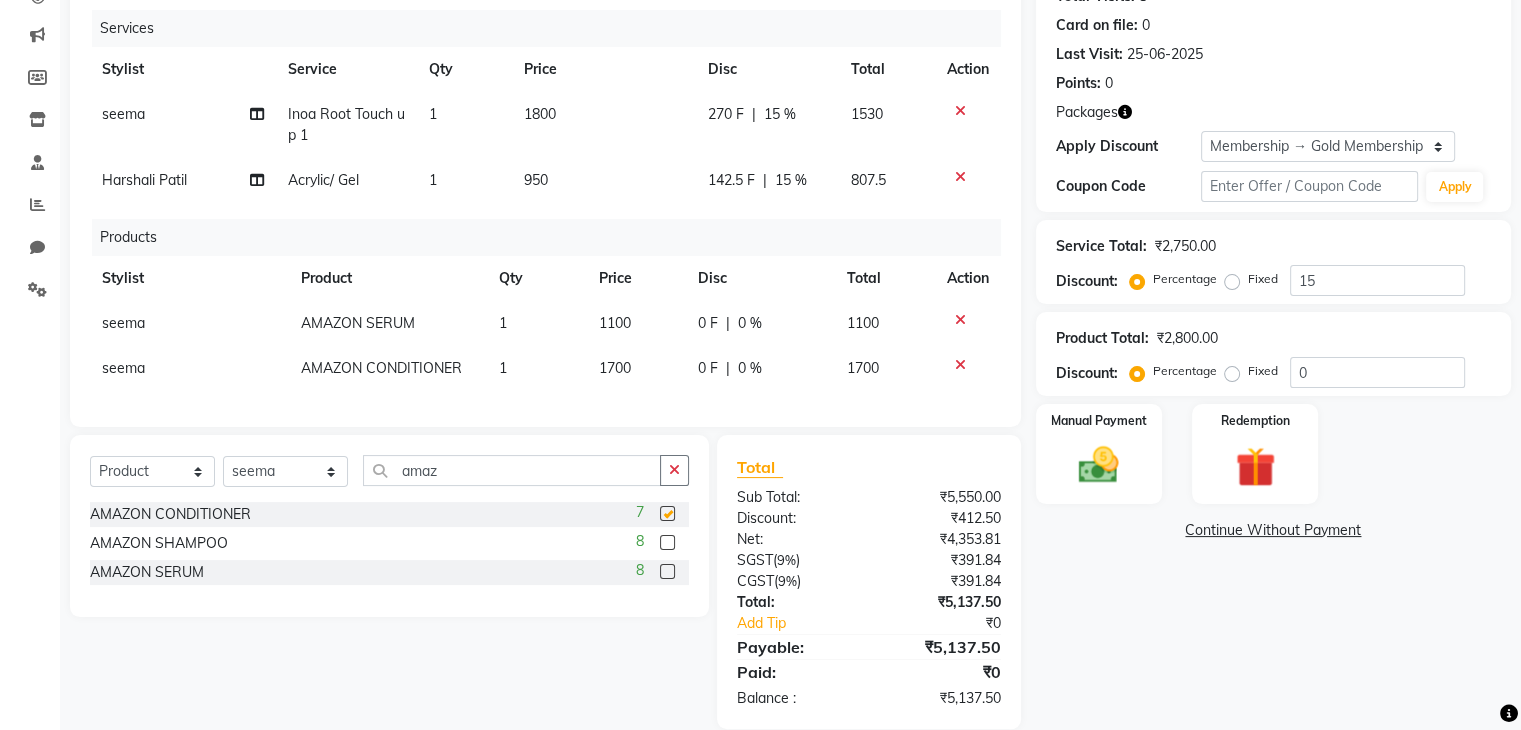 checkbox on "false" 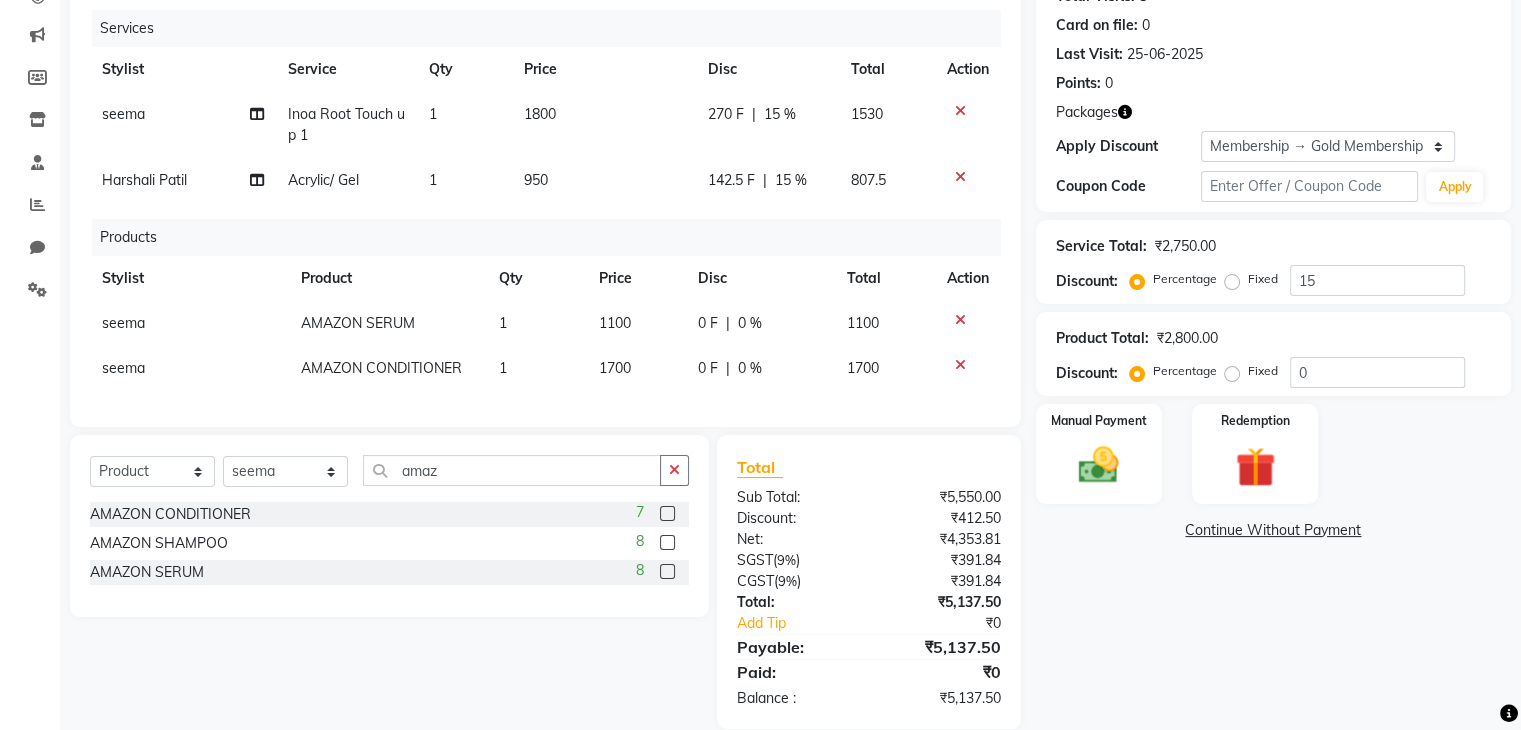 scroll, scrollTop: 283, scrollLeft: 0, axis: vertical 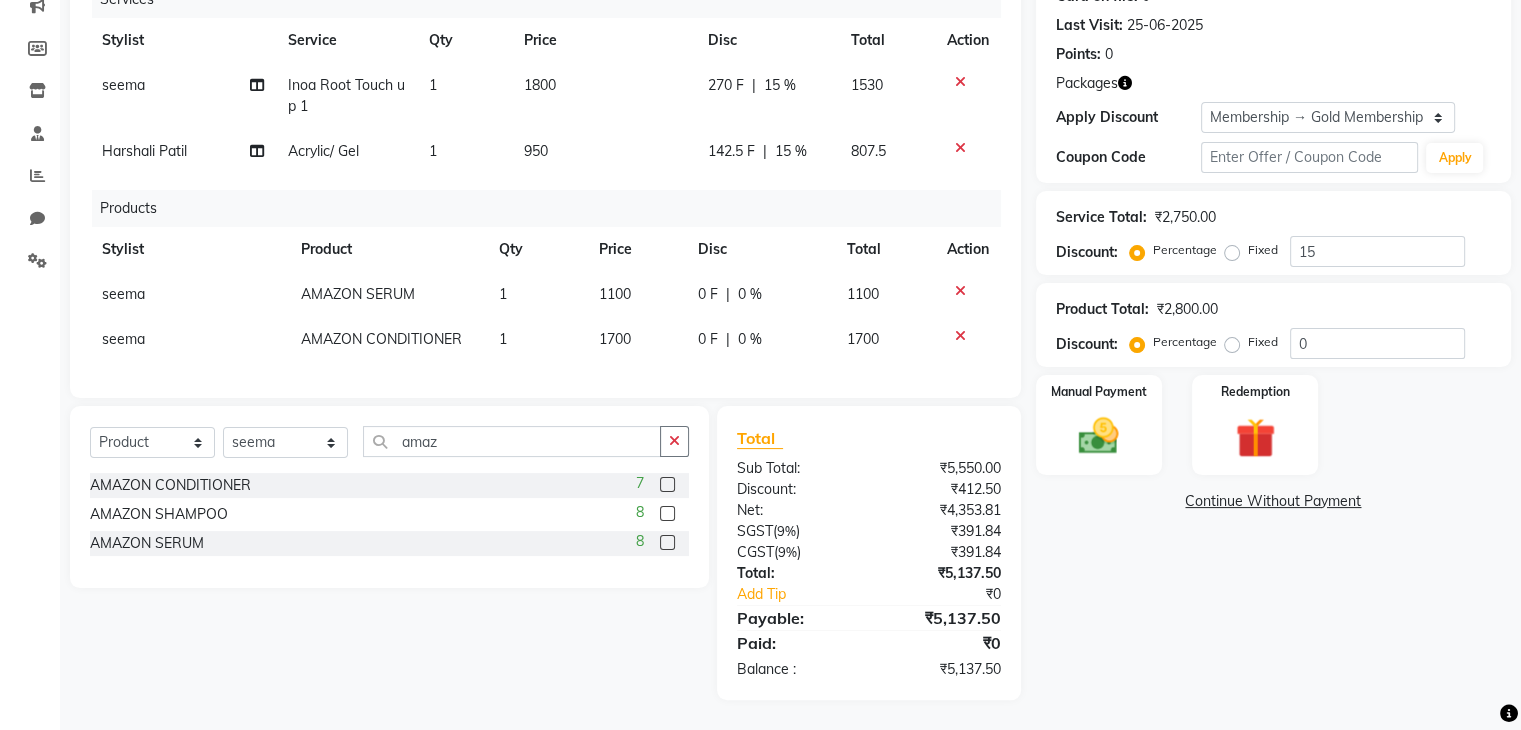 click on "Manual Payment Redemption" 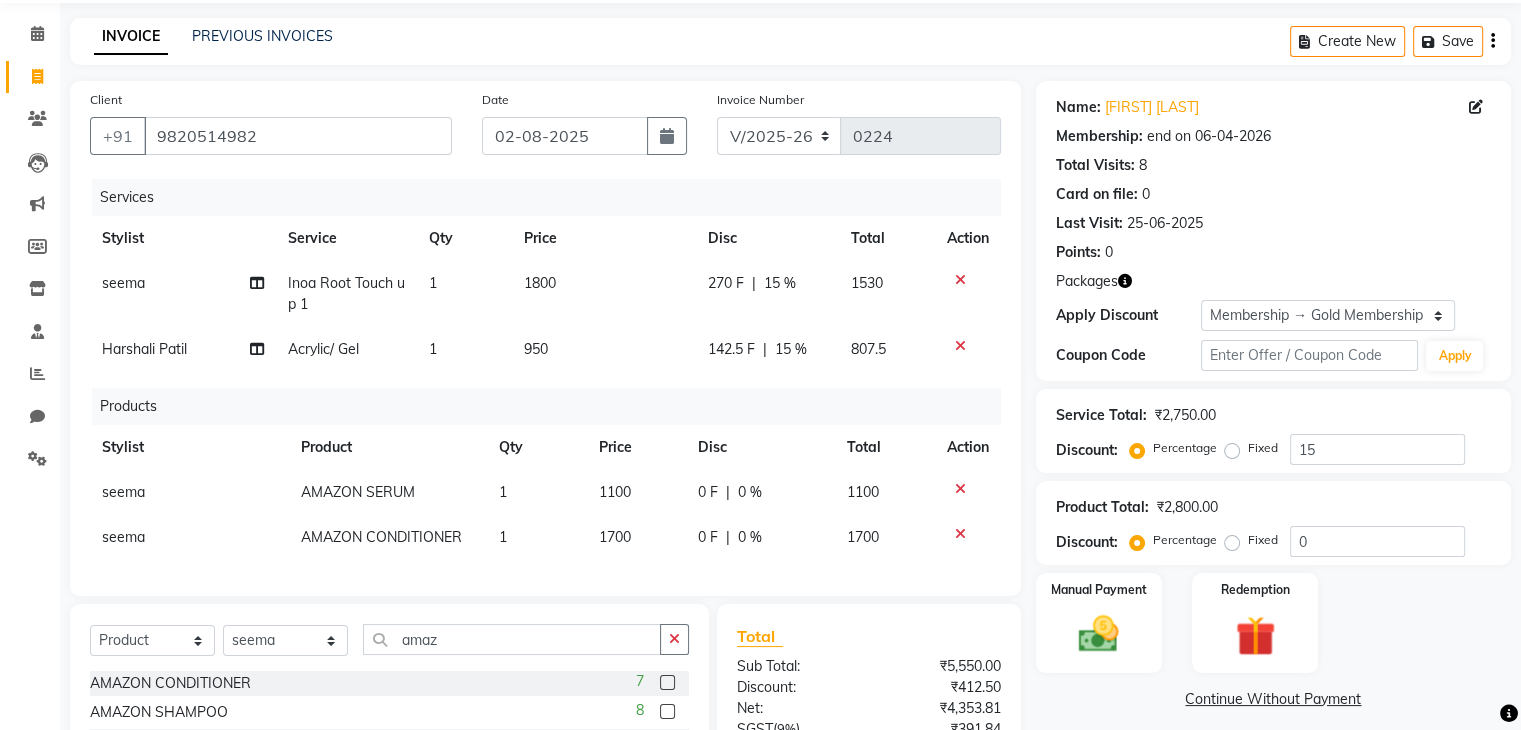 scroll, scrollTop: 56, scrollLeft: 0, axis: vertical 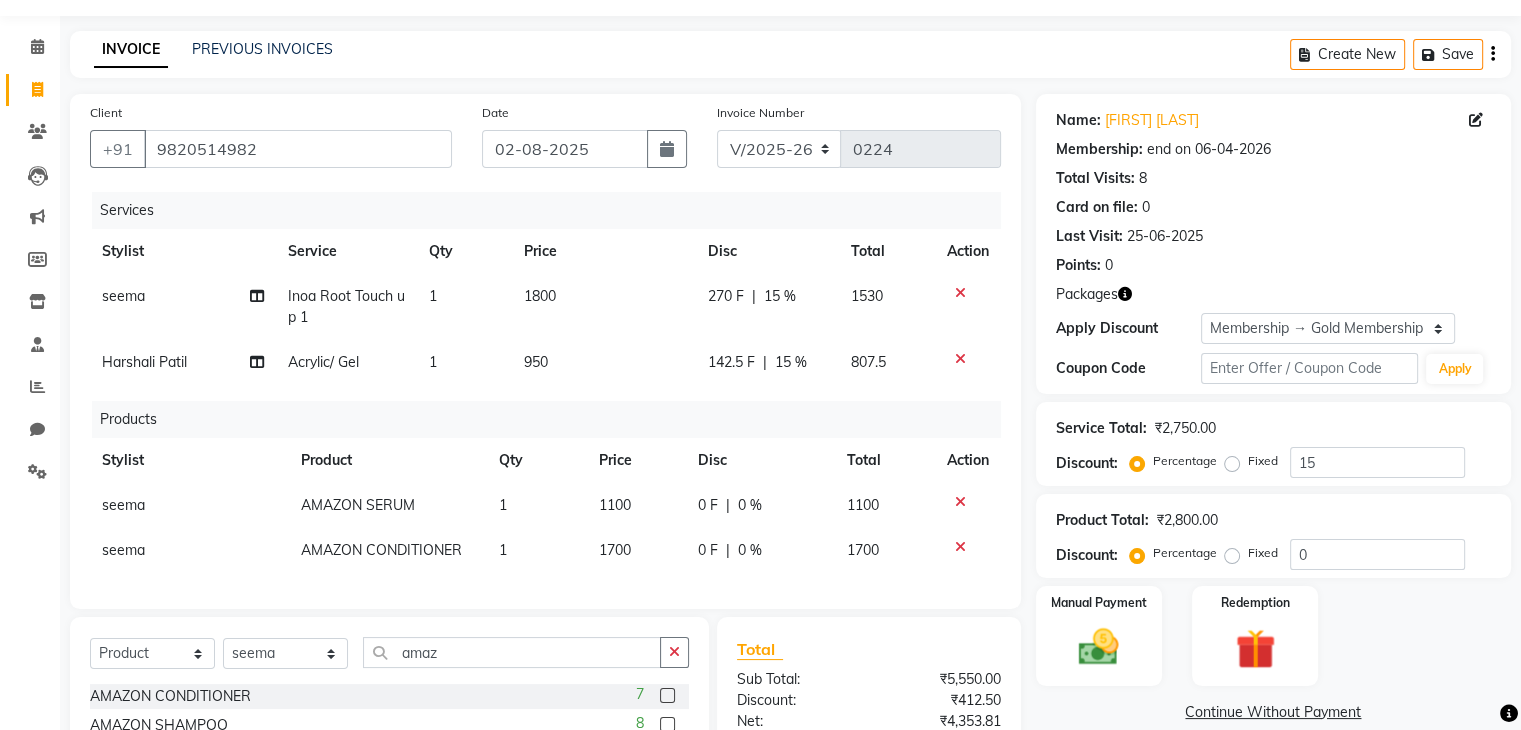 click on "0 %" 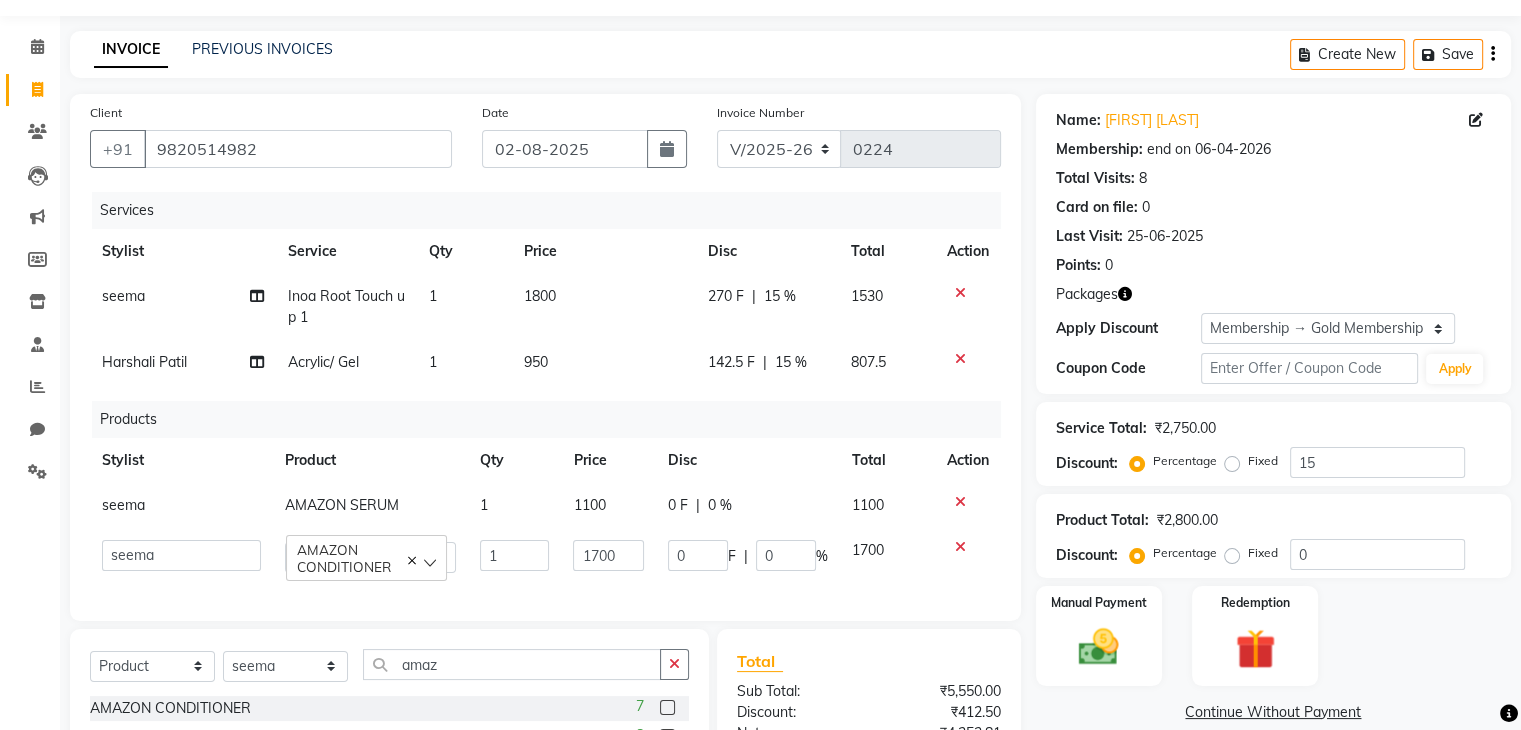 click 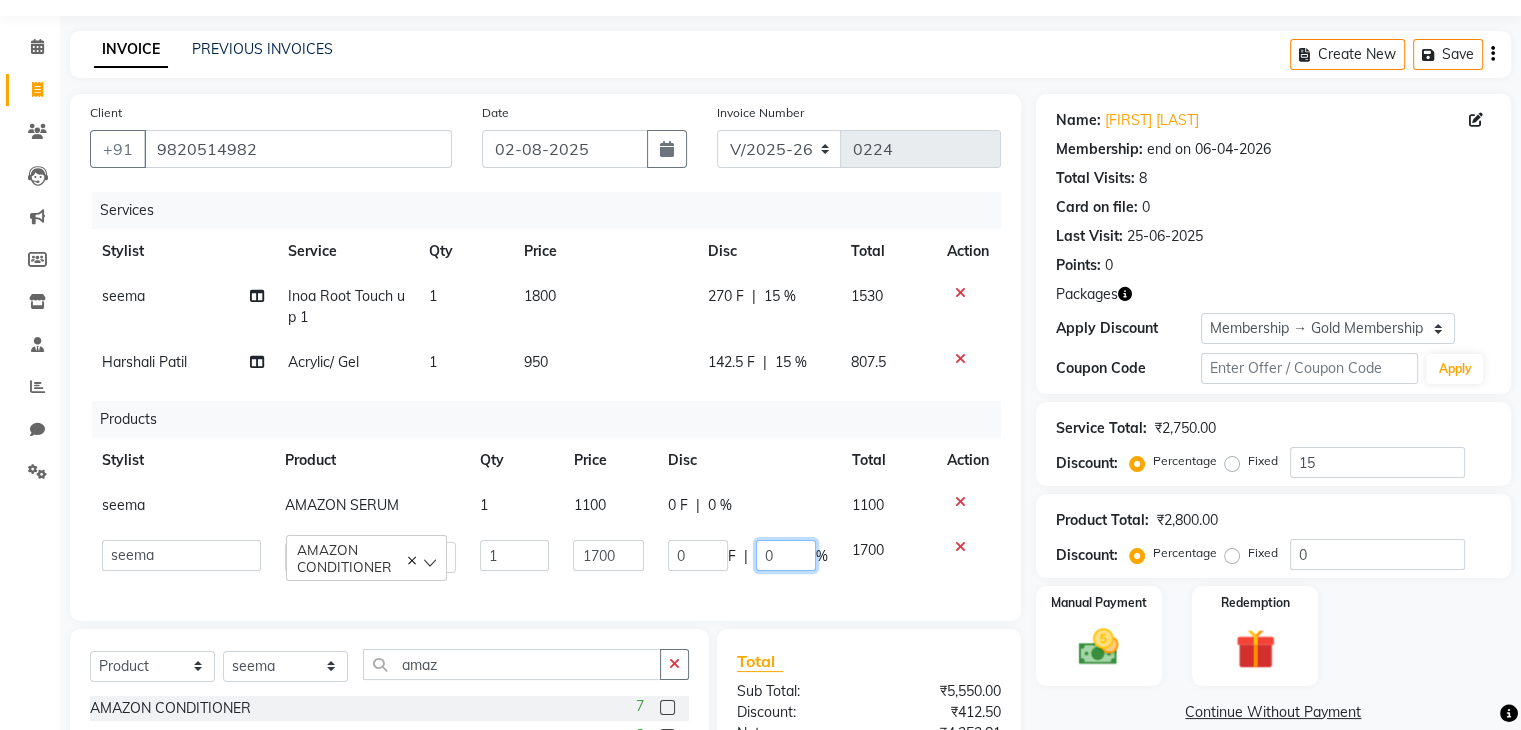 click on "0" 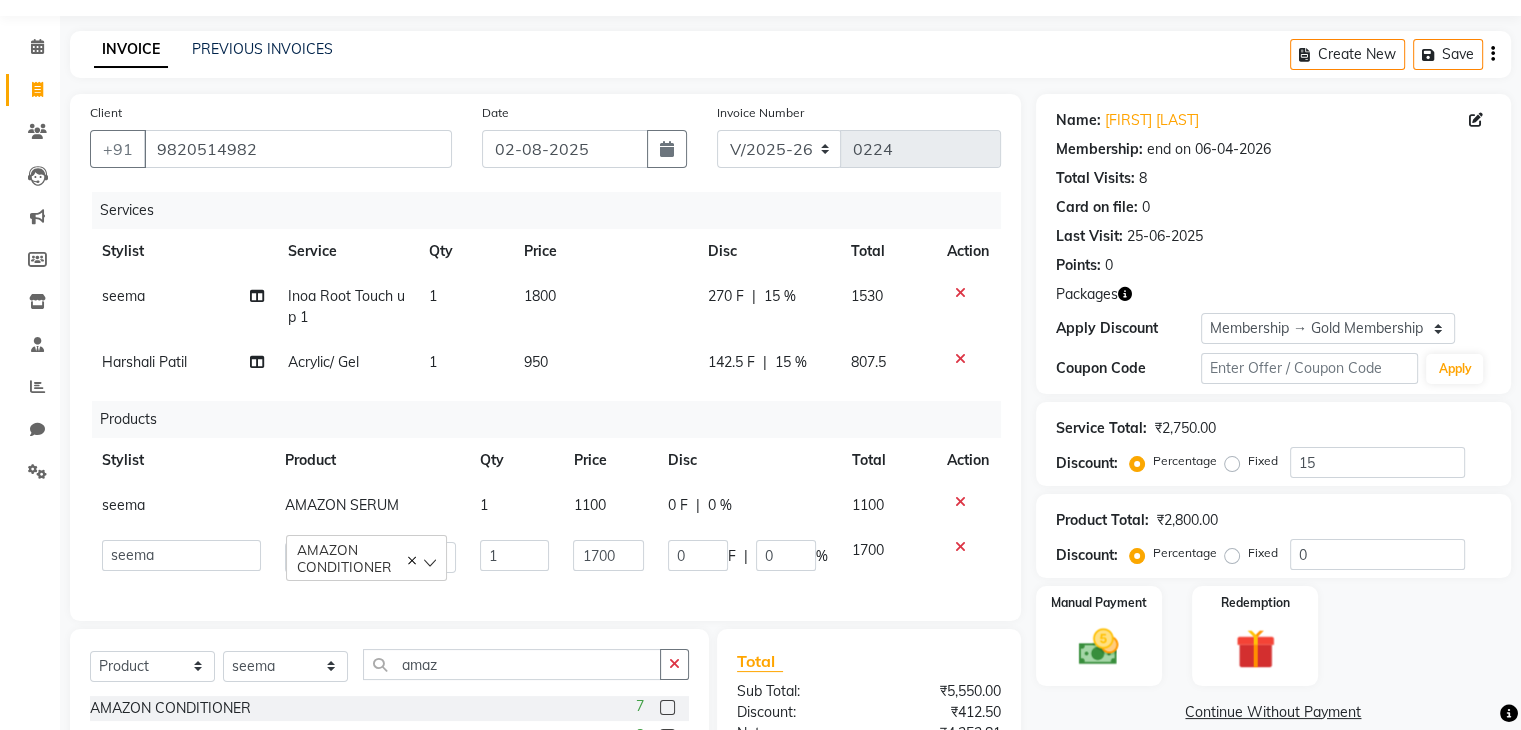 click on "Client +91 9820514982 Date 02-08-2025 Invoice Number V/2025 V/2025-26 0224 Services Stylist Service Qty Price Disc Total Action seema Inoa Root Touch up 1 1 1800 270 F | 15 % 1530 Harshali Patil Acrylic/ Gel 1 950 142.5 F | 15 % 807.5 Products Stylist Product Qty Price Disc Total Action seema AMAZON SERUM 1 1100 0 F | 0 % 1100  General   Harshali Patil   Prakash Diwakar   samir    Sanket Bhosale   seema   Smita Dalvi   vaishnavi   AMAZON CONDITIONER  1 1700 0 F | 0 % 1700 Select  Service  Product  Membership  Package Voucher Prepaid Gift Card  Select Stylist General Harshali Patil Prakash Diwakar samir  Sanket Bhosale seema Smita Dalvi vaishnavi amaz AMAZON CONDITIONER  7 AMAZON SHAMPOO  8 AMAZON SERUM  8 Total Sub Total: ₹5,550.00 Discount: ₹412.50 Net: ₹4,353.81 SGST  ( 9% ) ₹391.84 CGST  ( 9% ) ₹391.84 Total: ₹5,137.50 Add Tip ₹0 Payable: ₹5,137.50 Paid: ₹0 Balance   : ₹5,137.50" 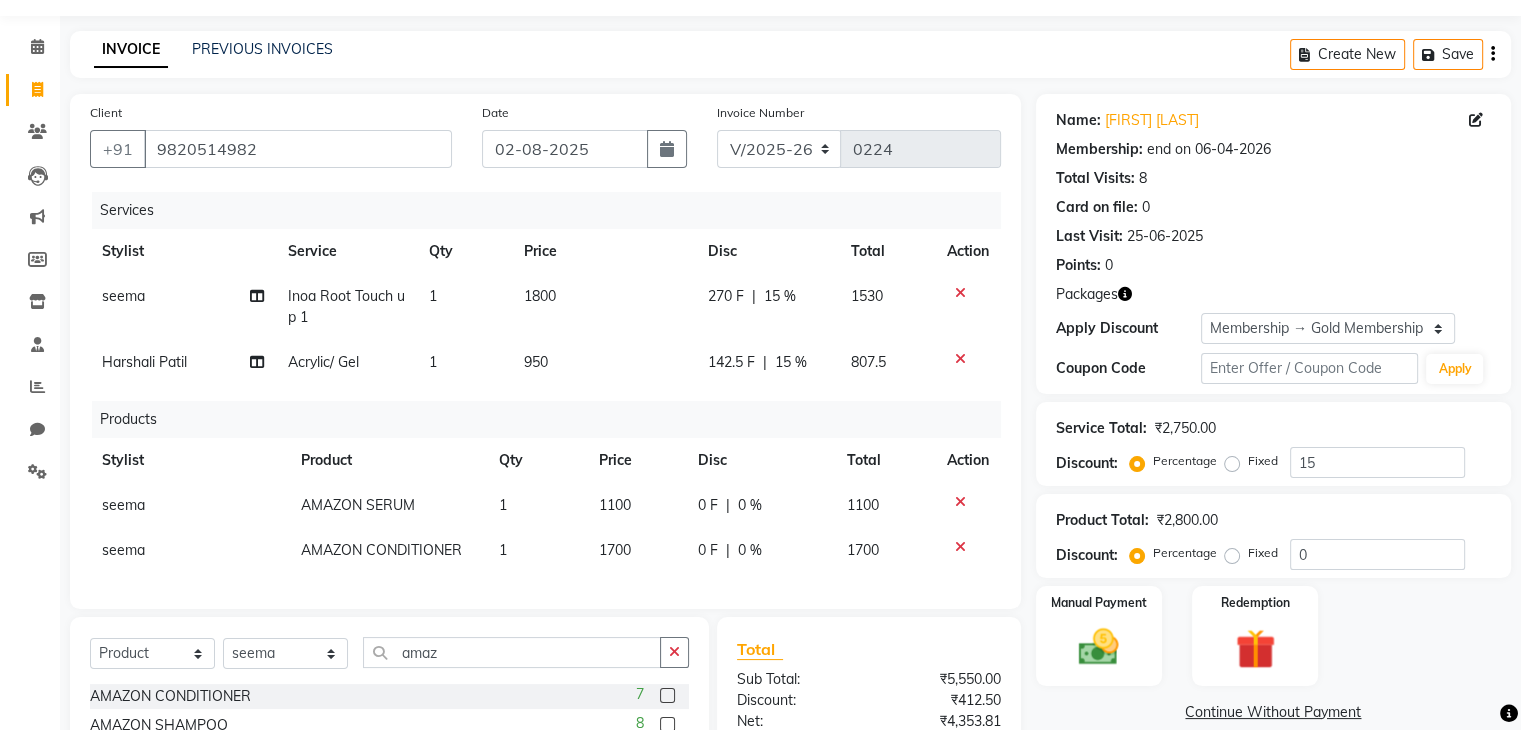 scroll, scrollTop: 283, scrollLeft: 0, axis: vertical 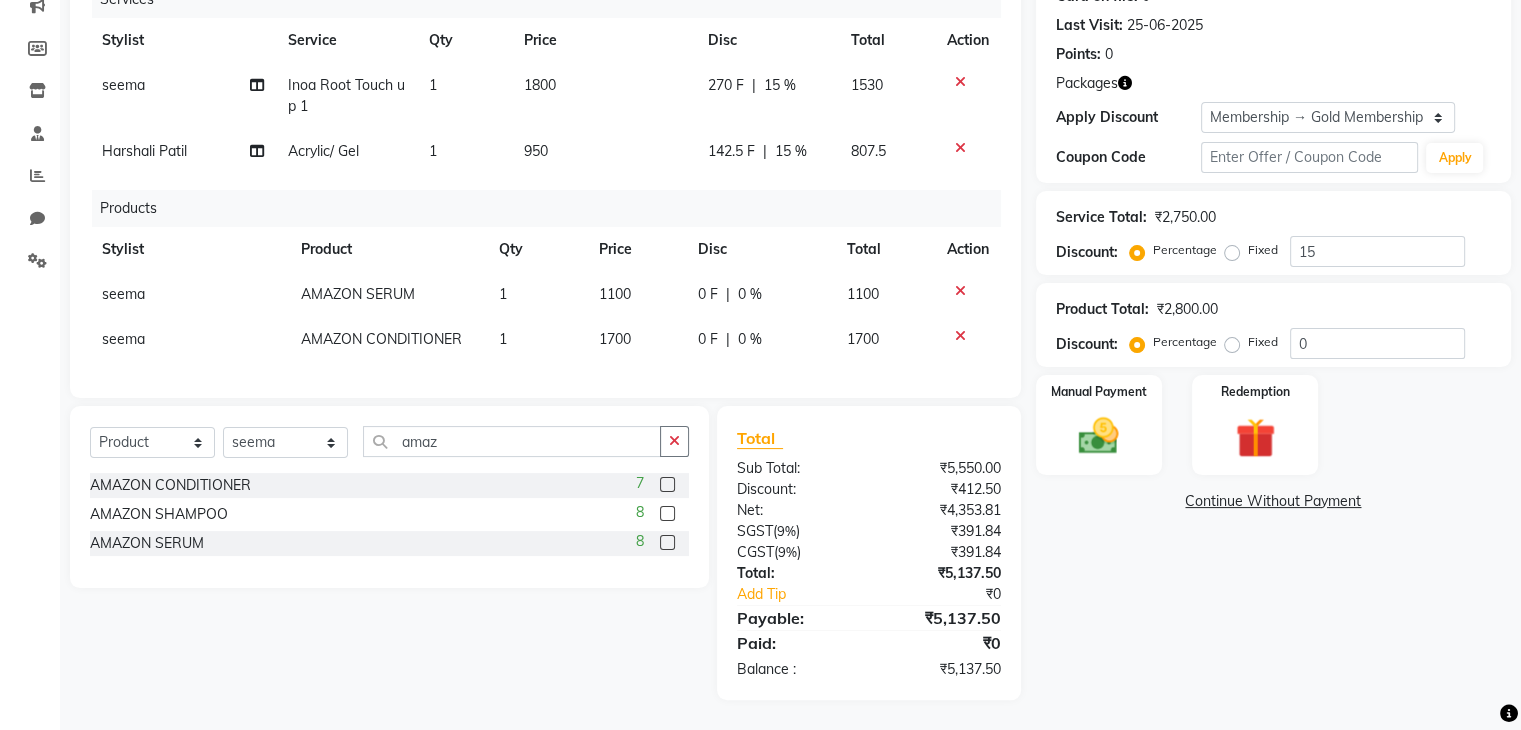 click on "0 F | 0 %" 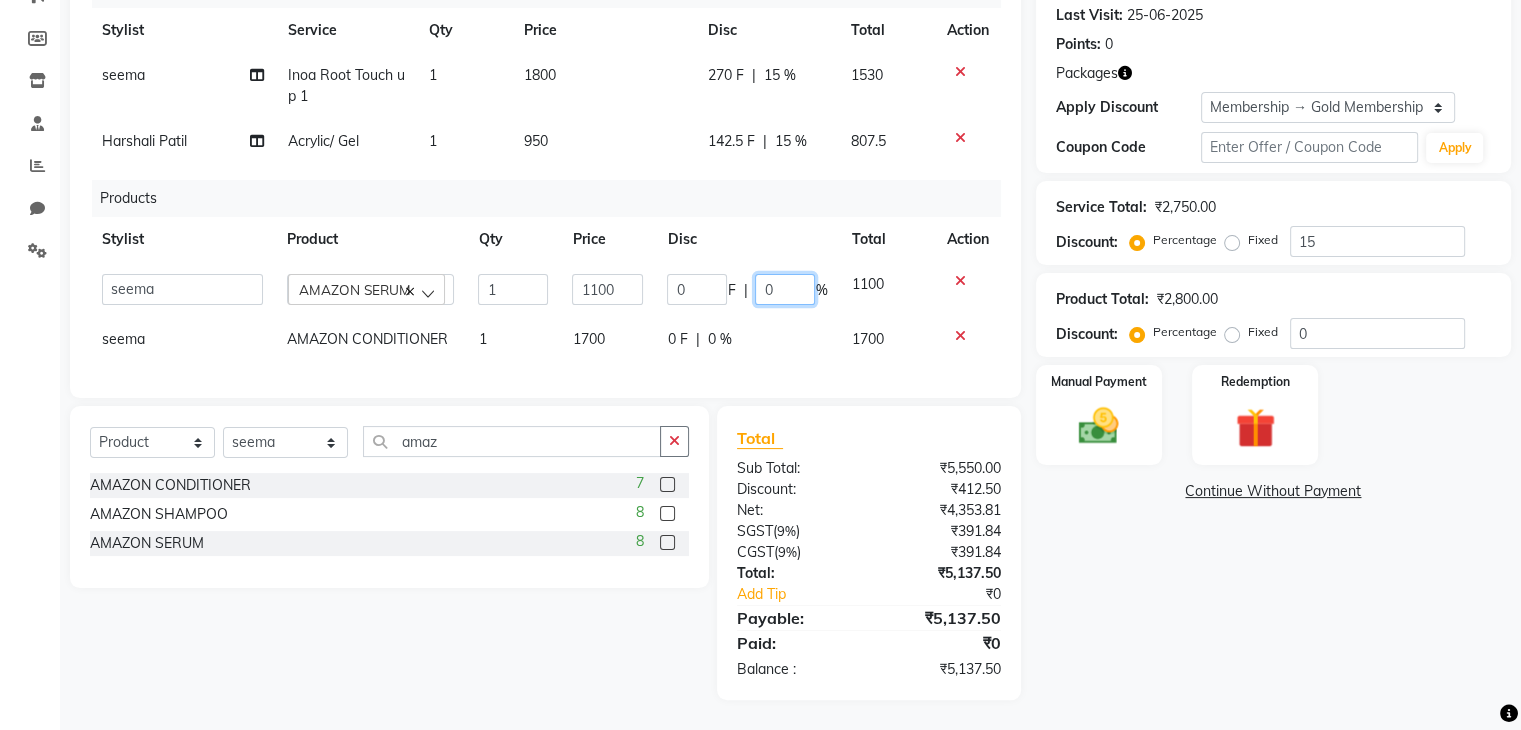 click on "0" 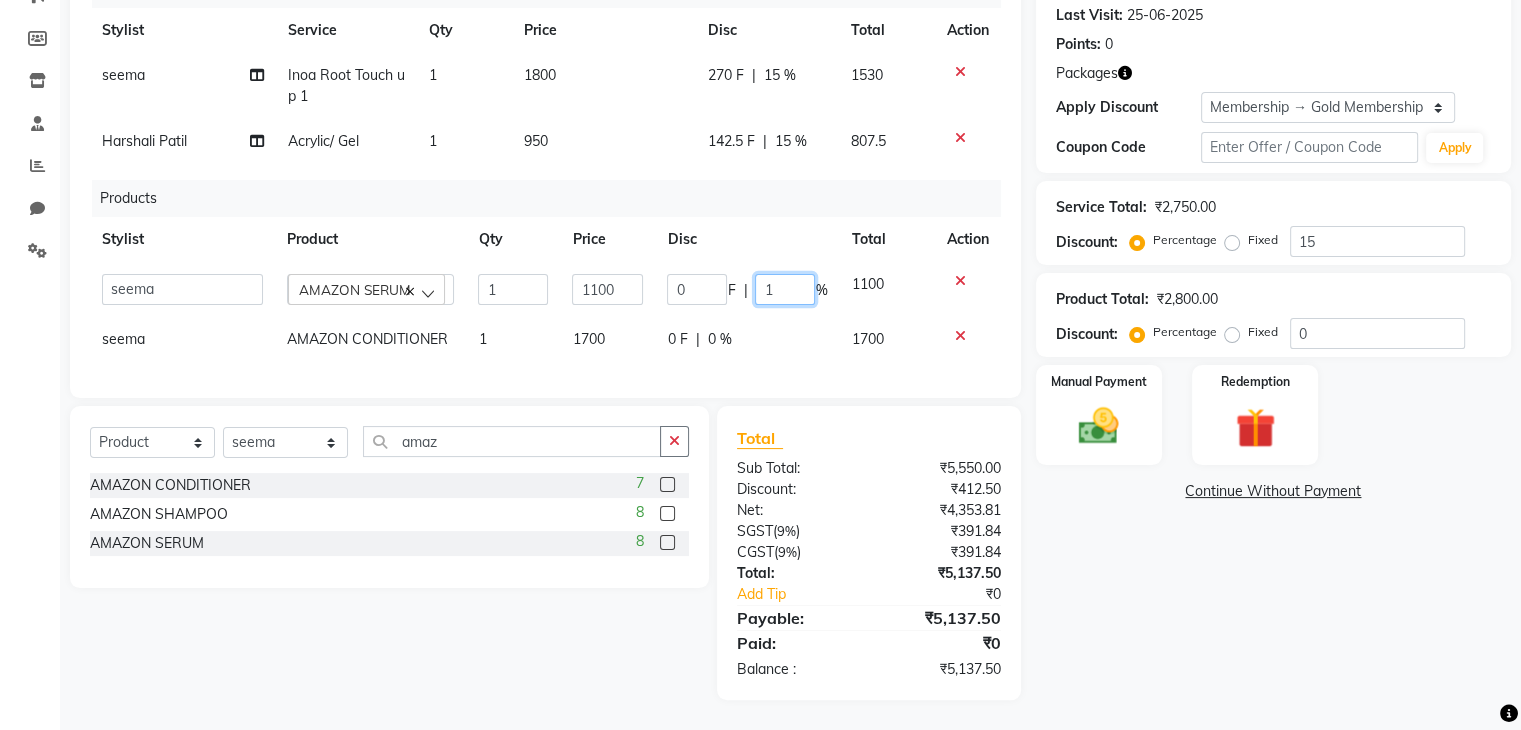 type on "10" 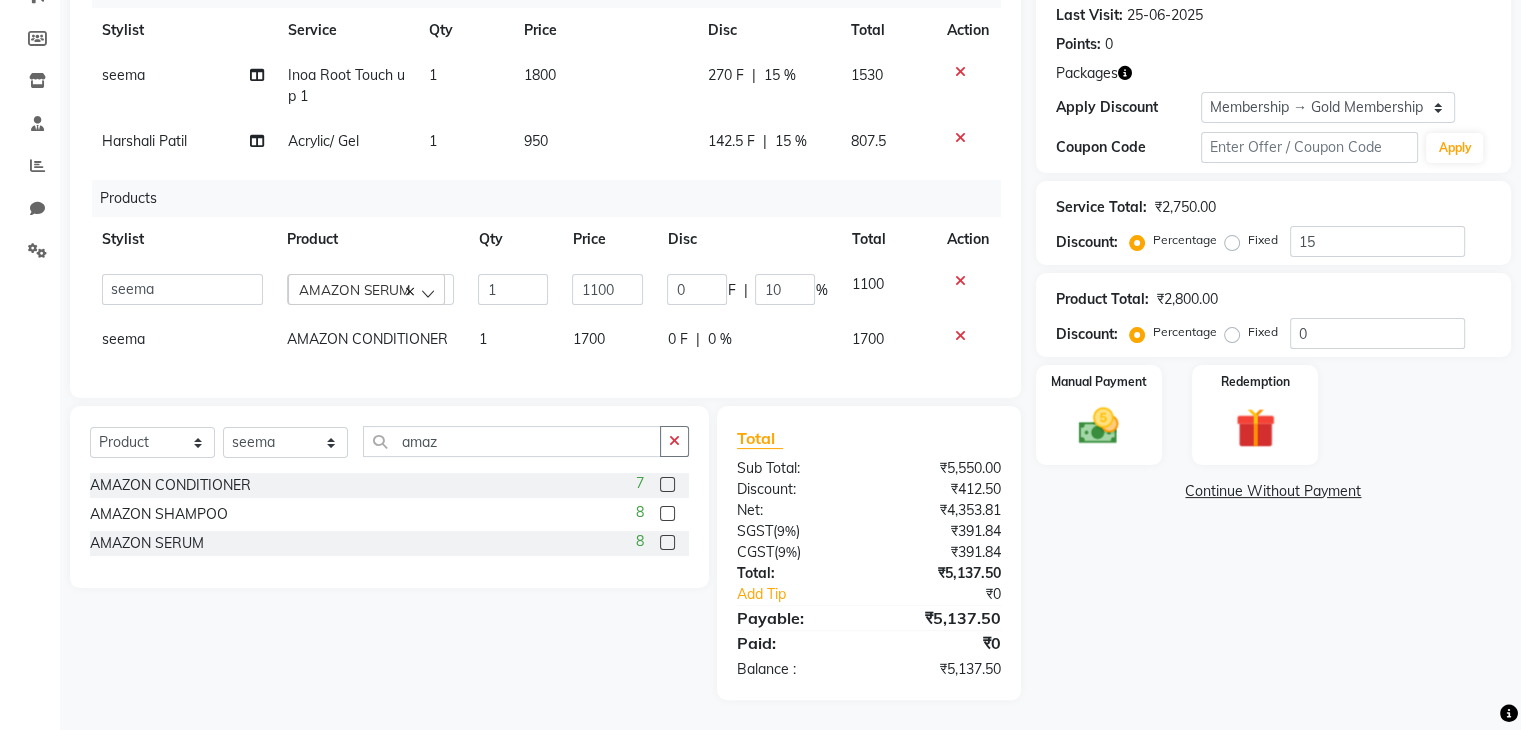 click on "0 F | 0 %" 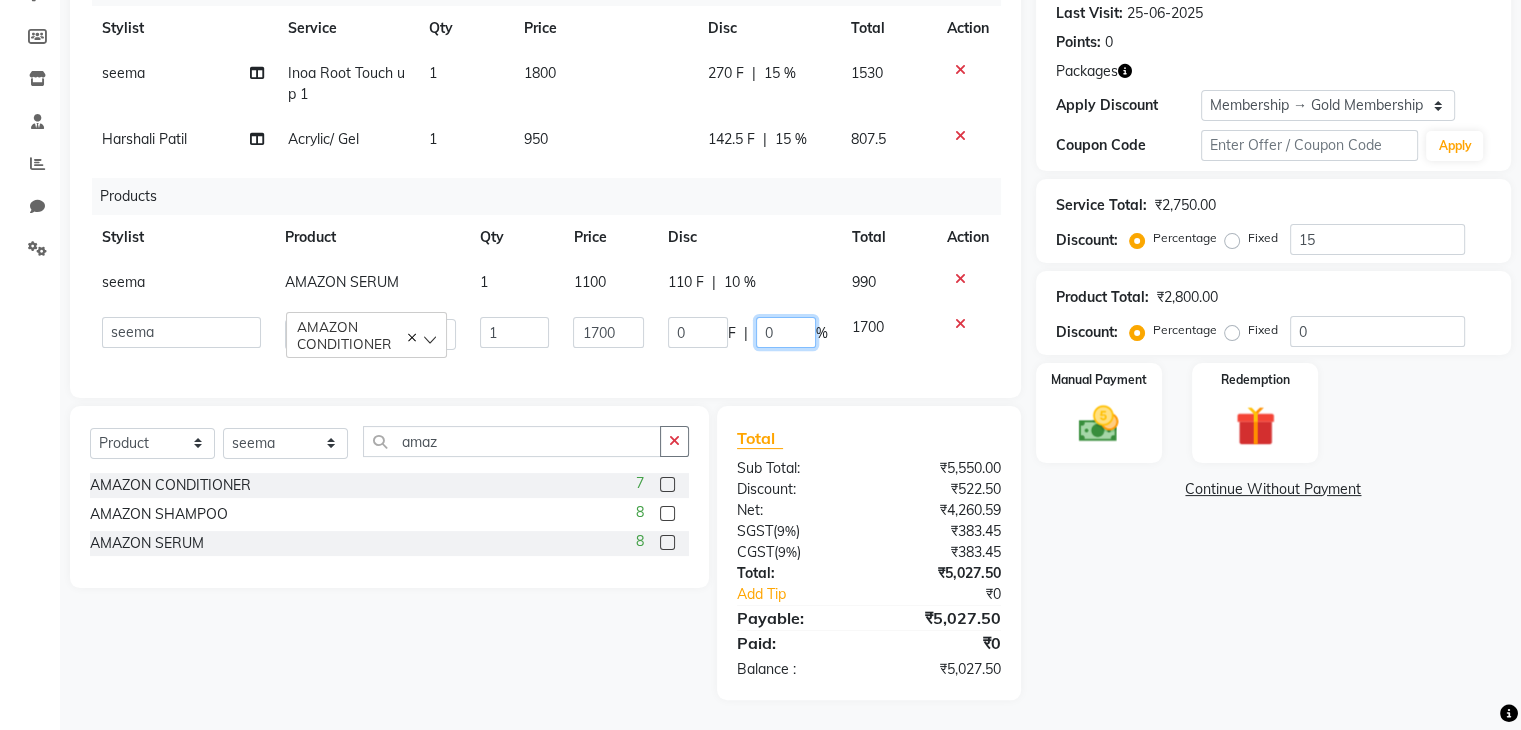 click on "0" 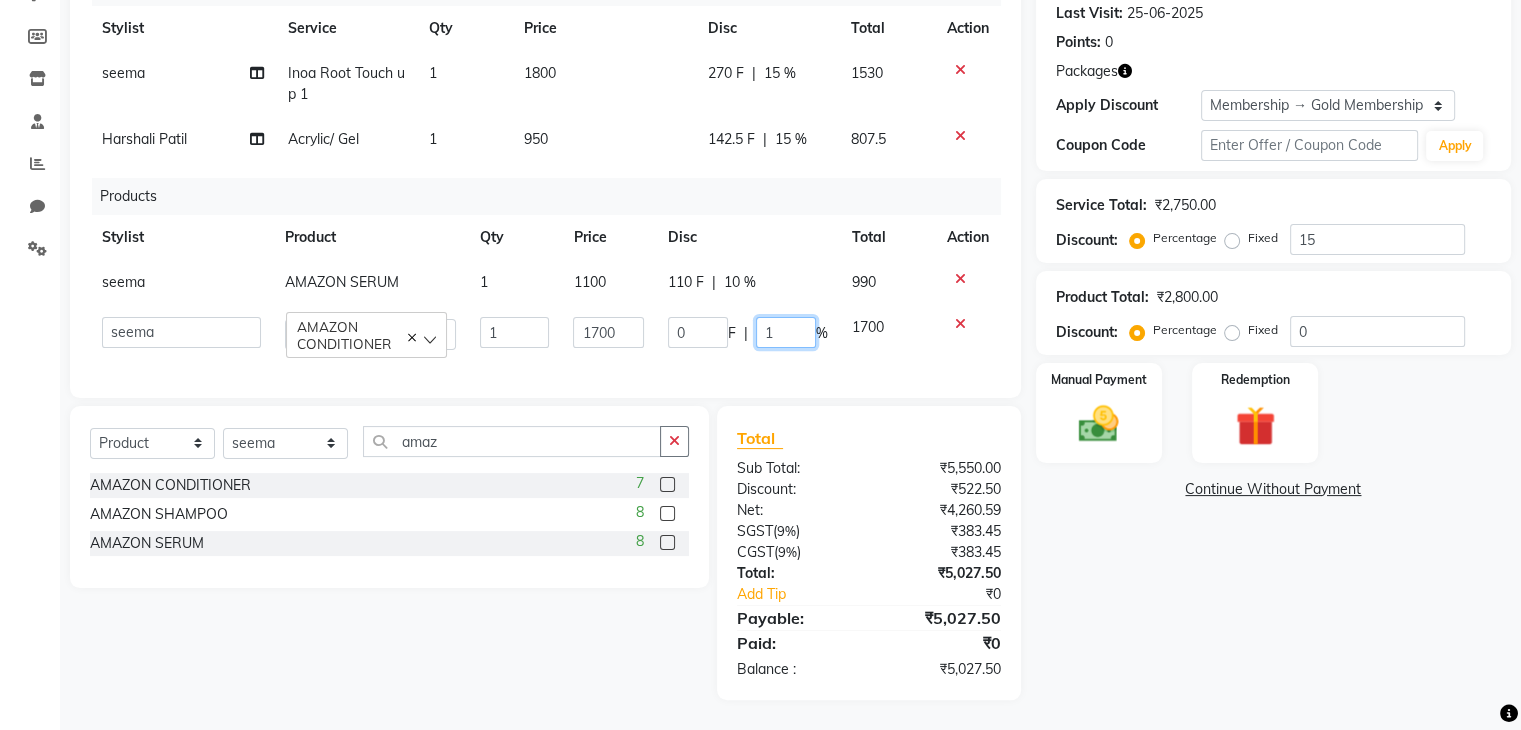 type on "10" 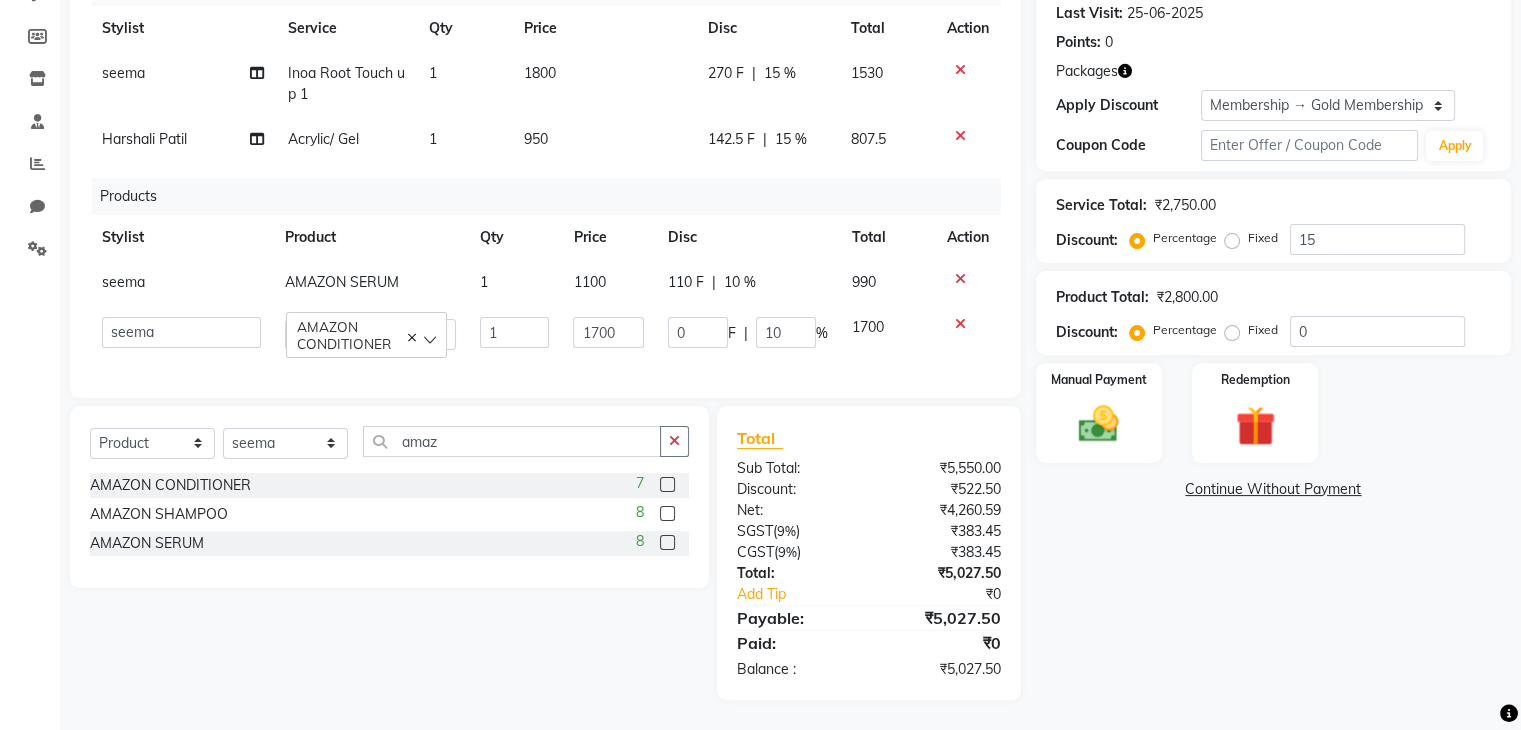 click on "Services Stylist Service Qty Price Disc Total Action seema Inoa Root Touch up 1 1 1800 270 F | 15 % 1530 Harshali Patil Acrylic/ Gel 1 950 142.5 F | 15 % 807.5 Products Stylist Product Qty Price Disc Total Action seema AMAZON SERUM 1 1100 110 F | 10 % 990  General   Harshali Patil   Prakash Diwakar   samir    Sanket Bhosale   seema   Smita Dalvi   vaishnavi   AMAZON CONDITIONER  1 1700 0 F | 10 % 1700" 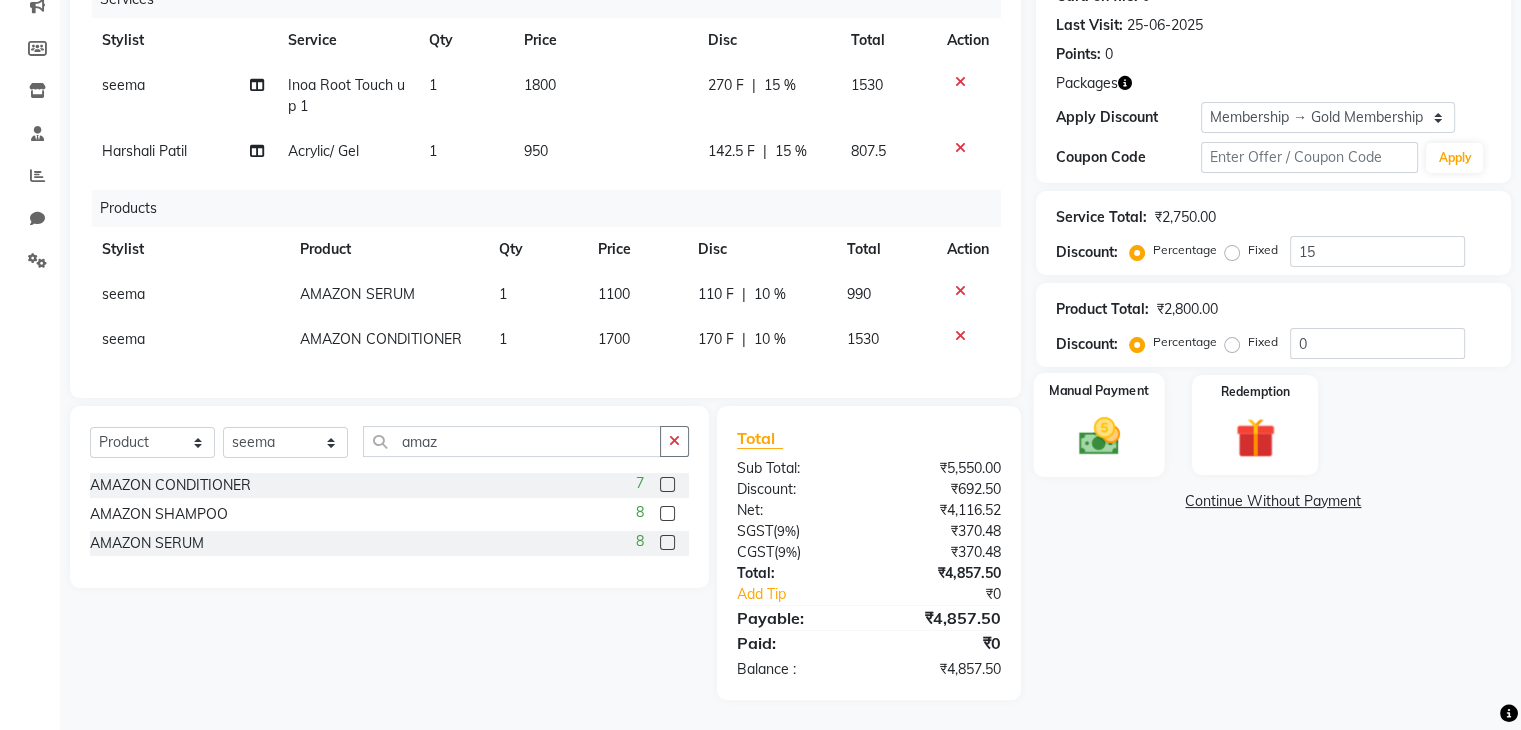 click 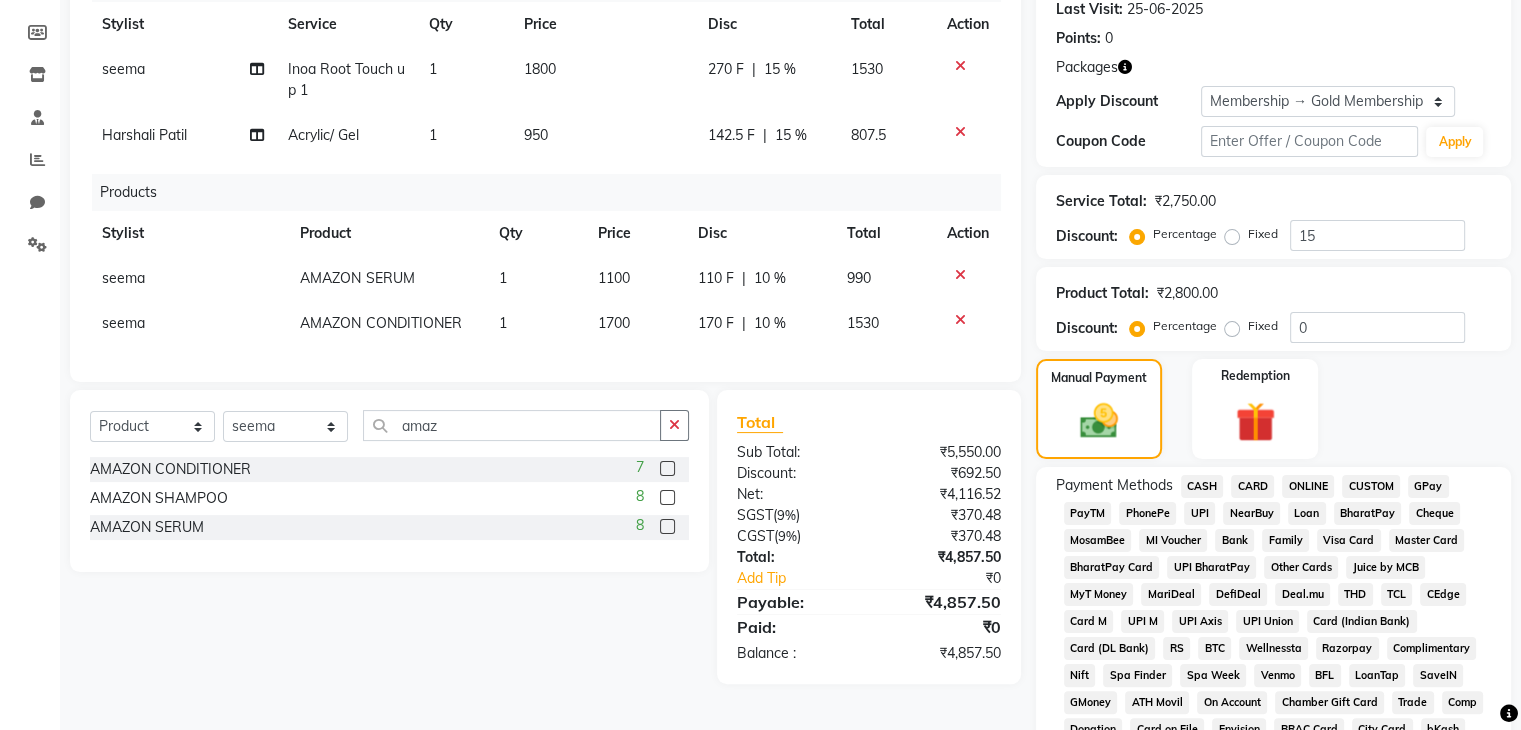 click on "CASH" 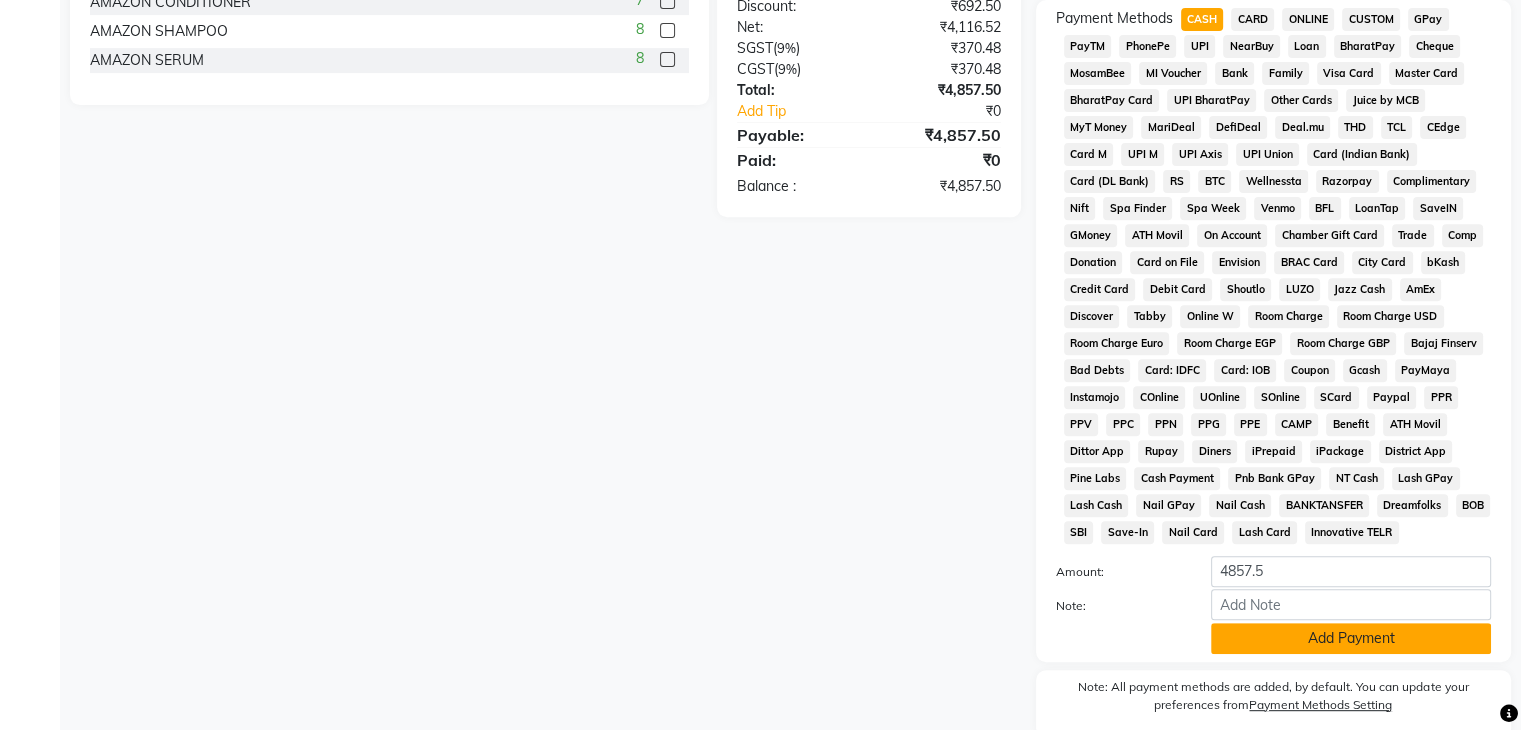 scroll, scrollTop: 764, scrollLeft: 0, axis: vertical 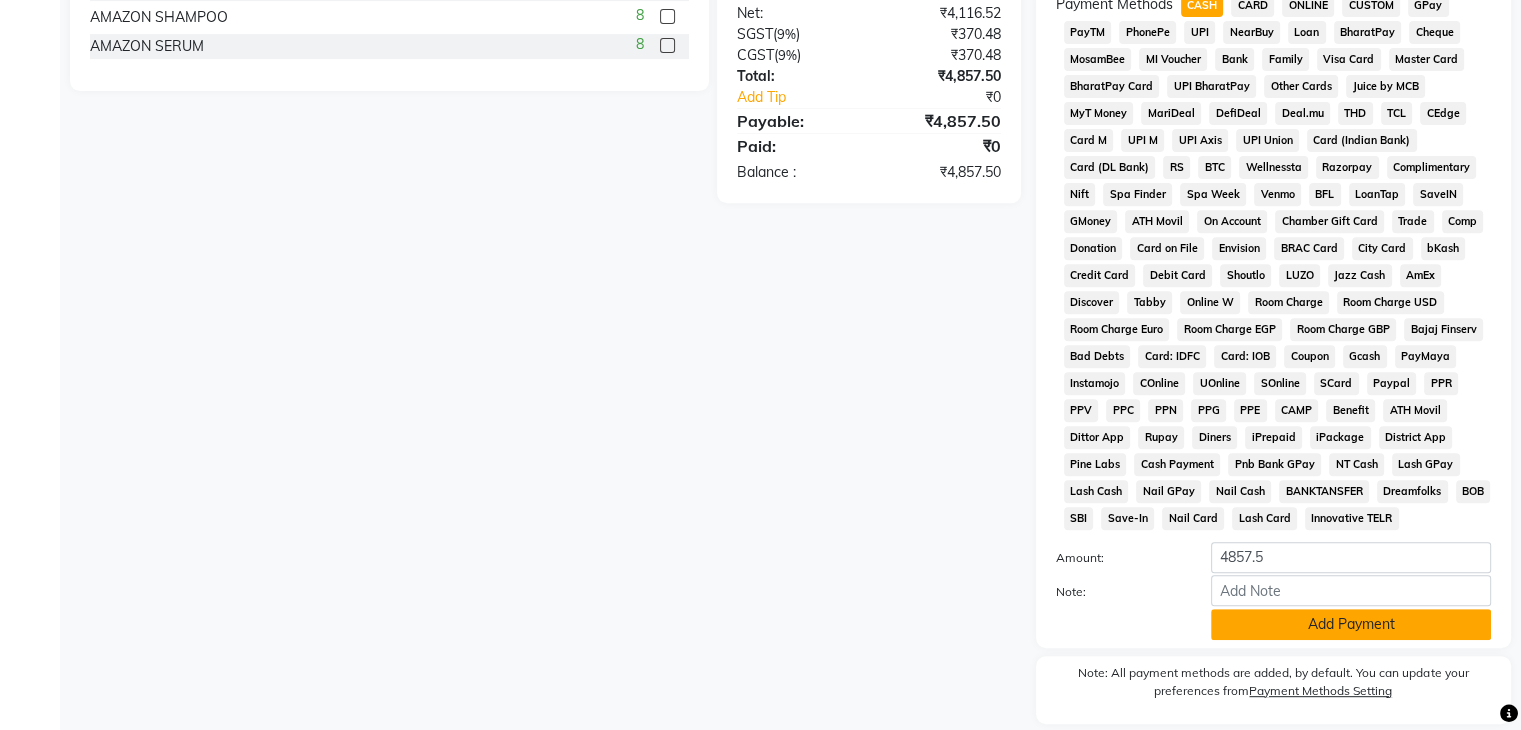 click on "Add Payment" 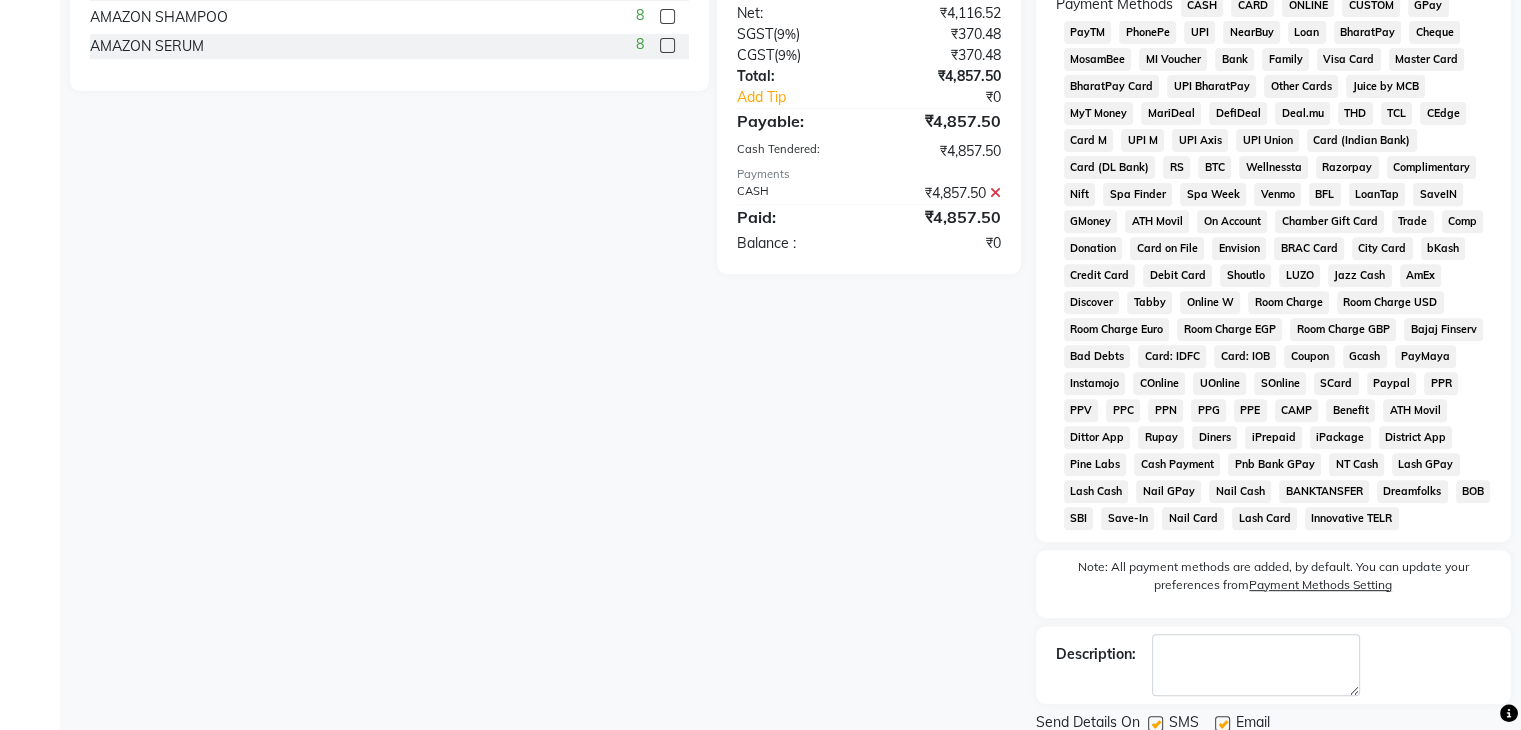 scroll, scrollTop: 851, scrollLeft: 0, axis: vertical 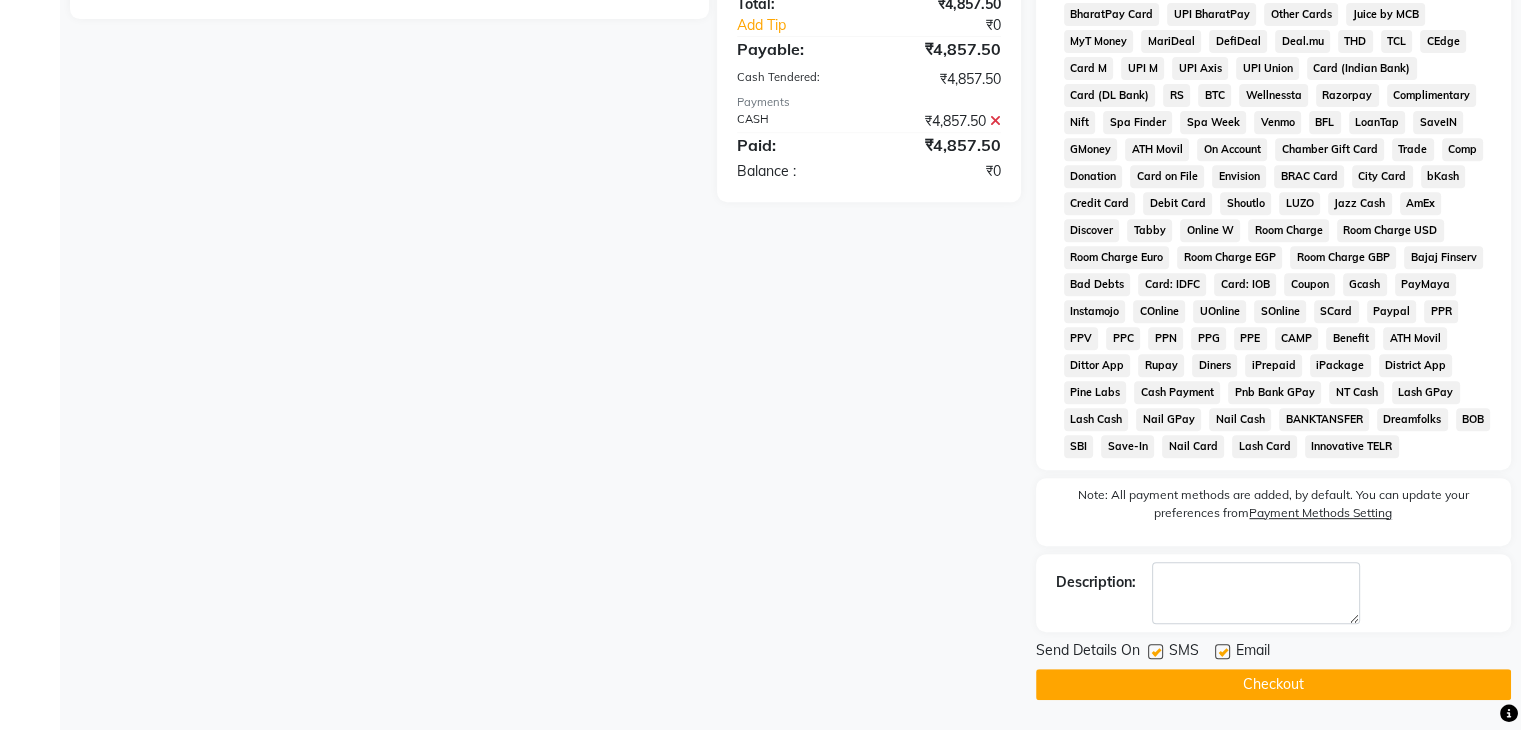 click on "Checkout" 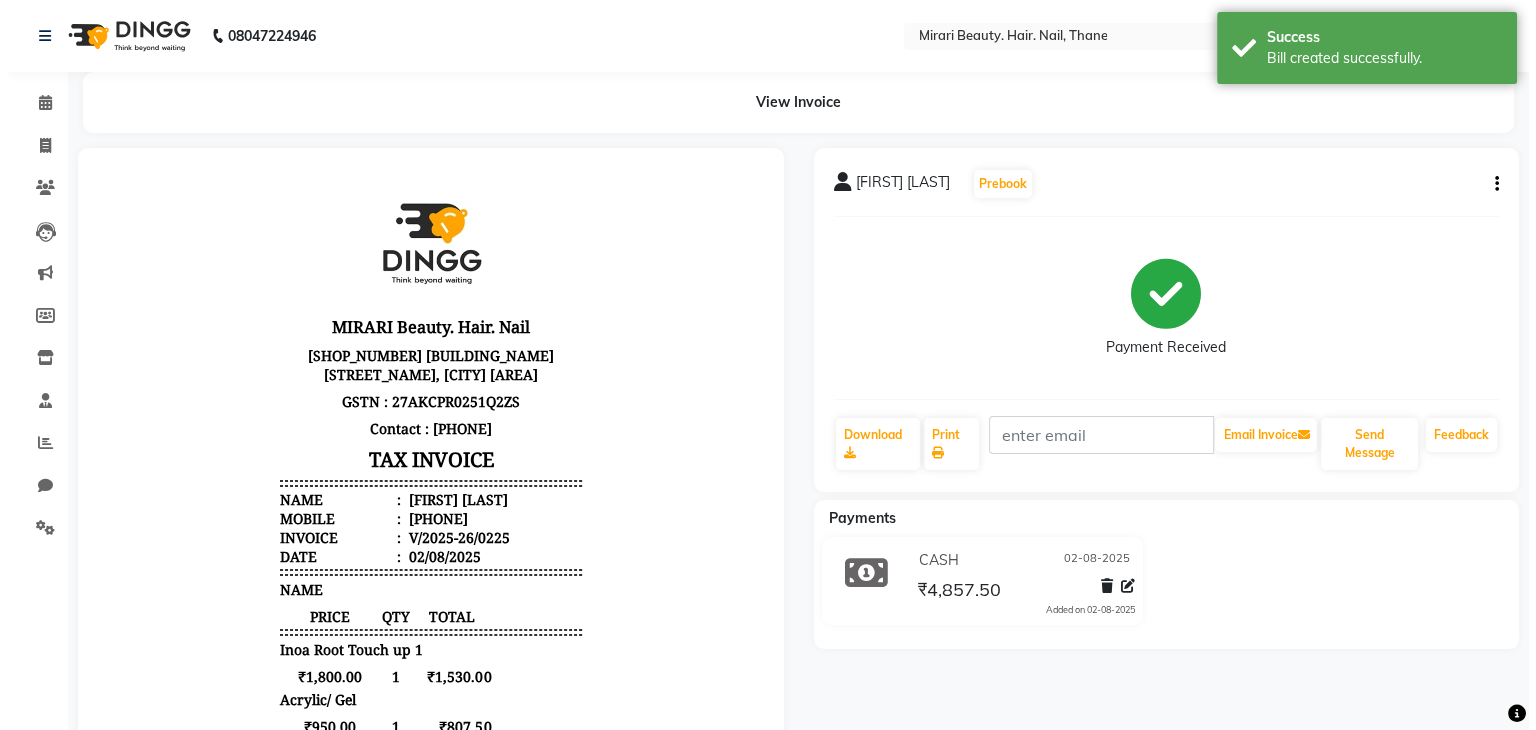 scroll, scrollTop: 0, scrollLeft: 0, axis: both 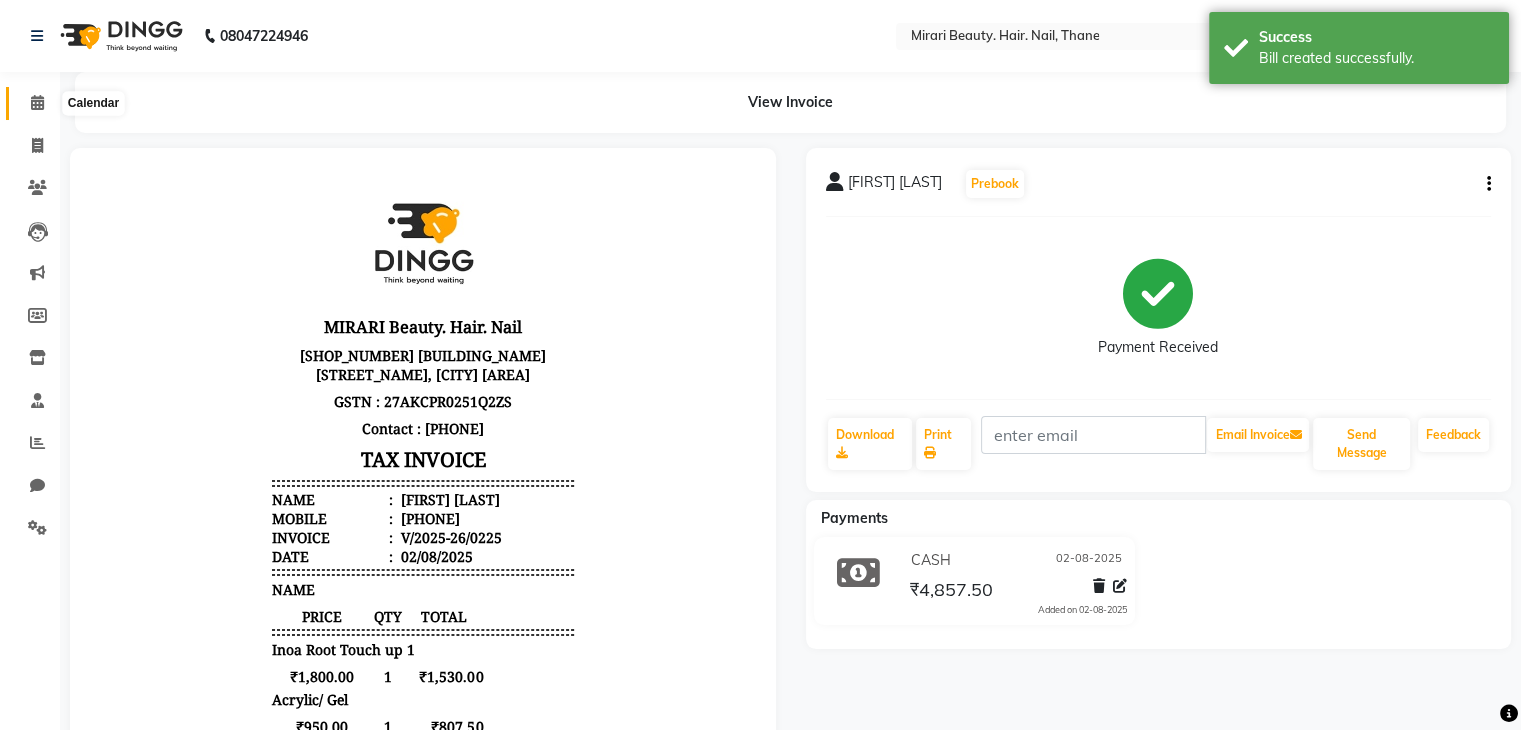 click 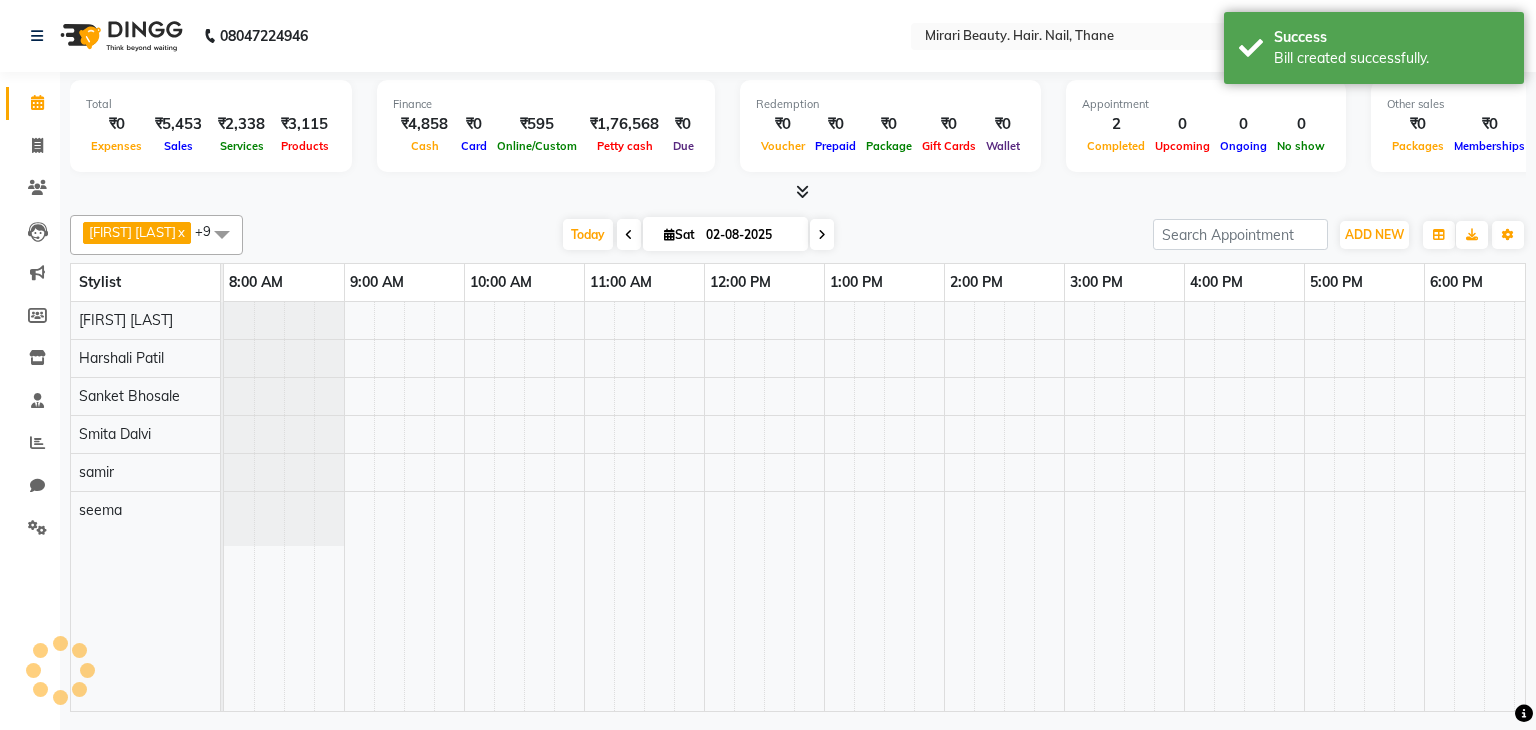 scroll, scrollTop: 0, scrollLeft: 0, axis: both 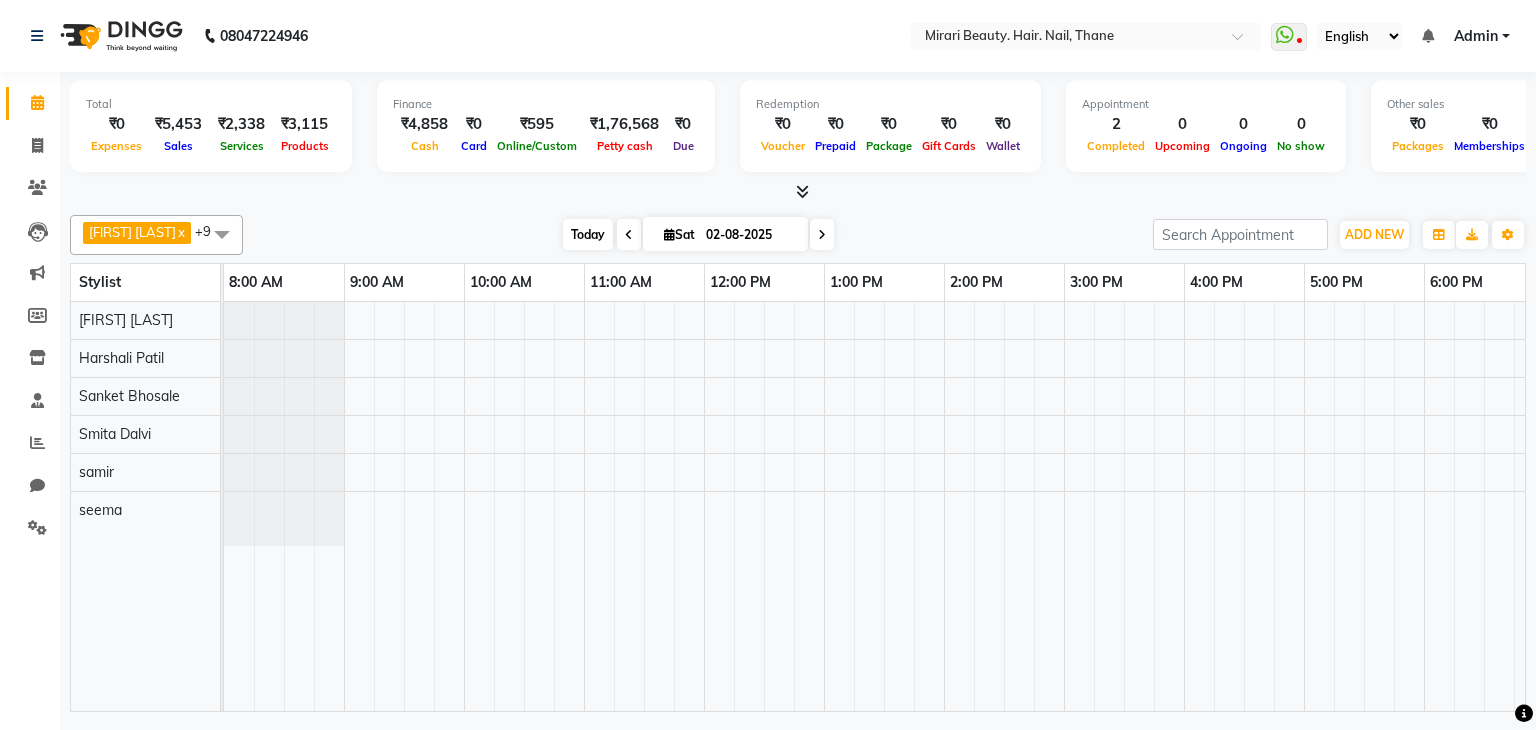 click on "Today" at bounding box center (588, 234) 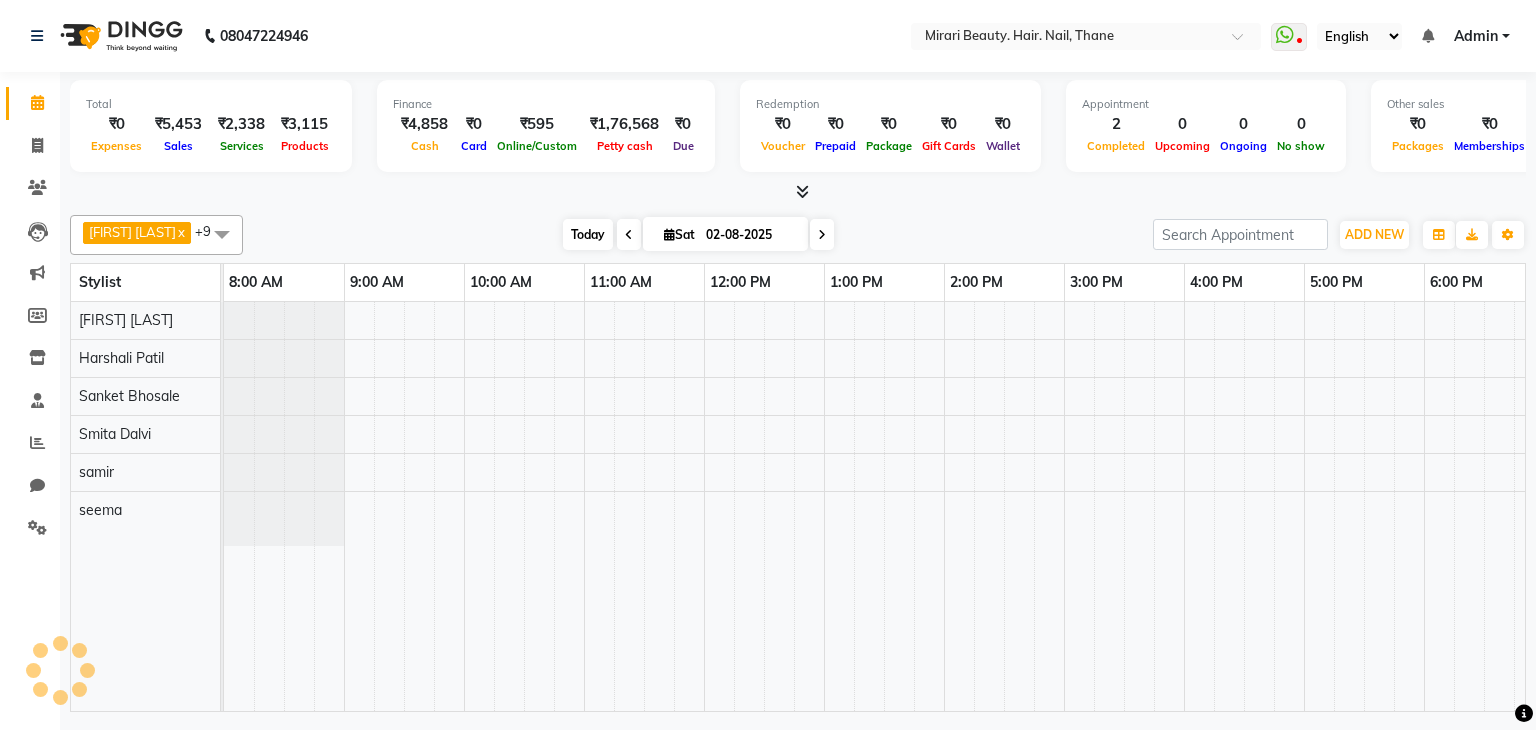 scroll, scrollTop: 0, scrollLeft: 261, axis: horizontal 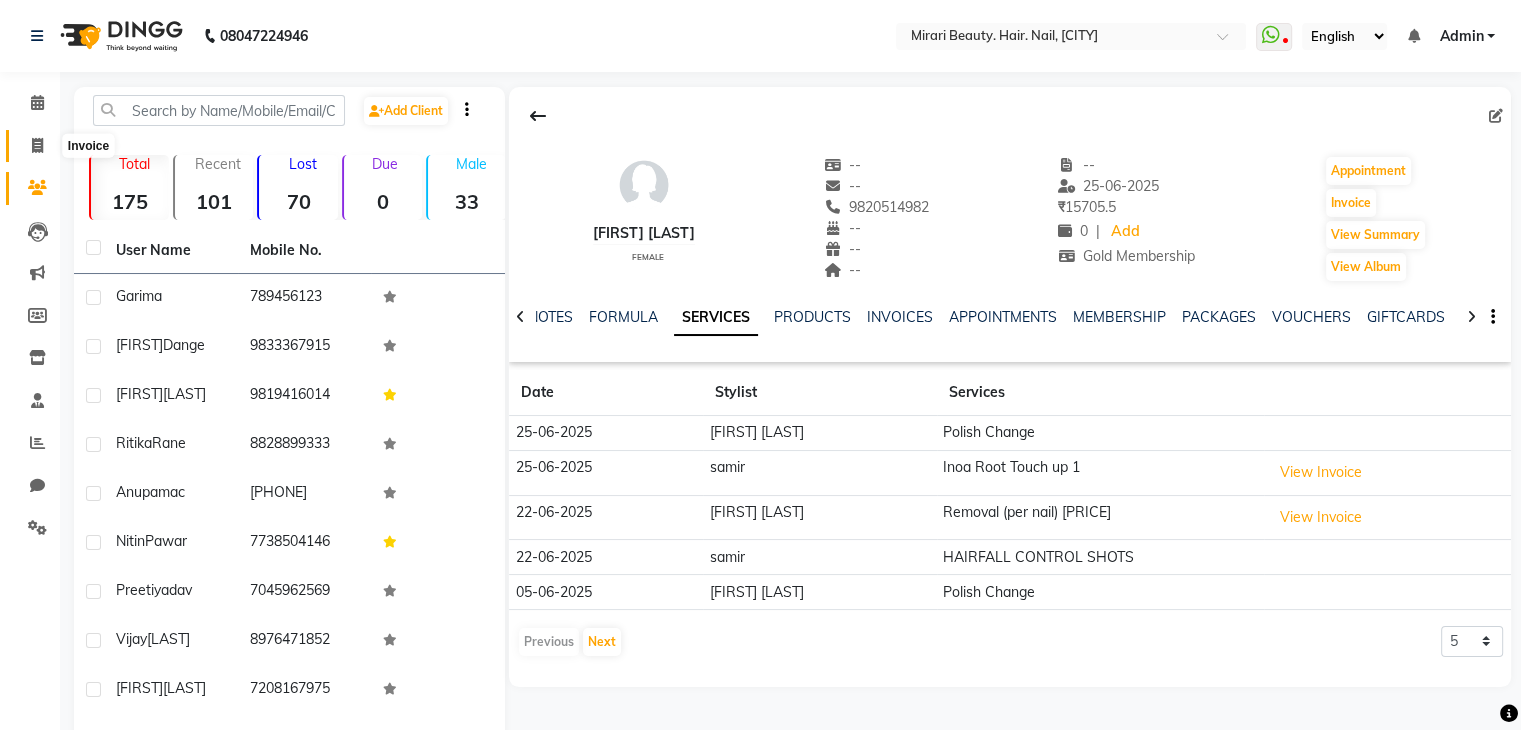 click 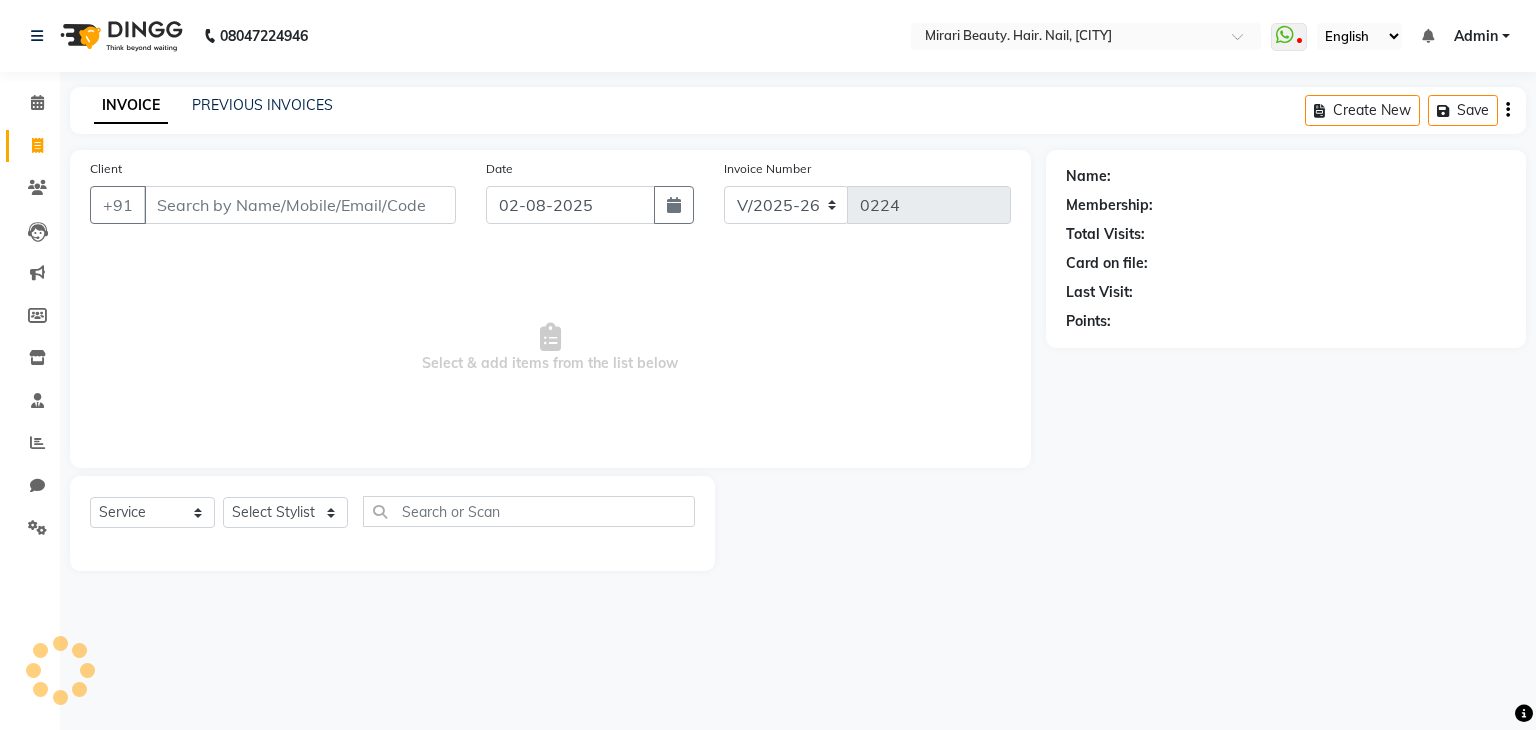 click on "Client" at bounding box center (300, 205) 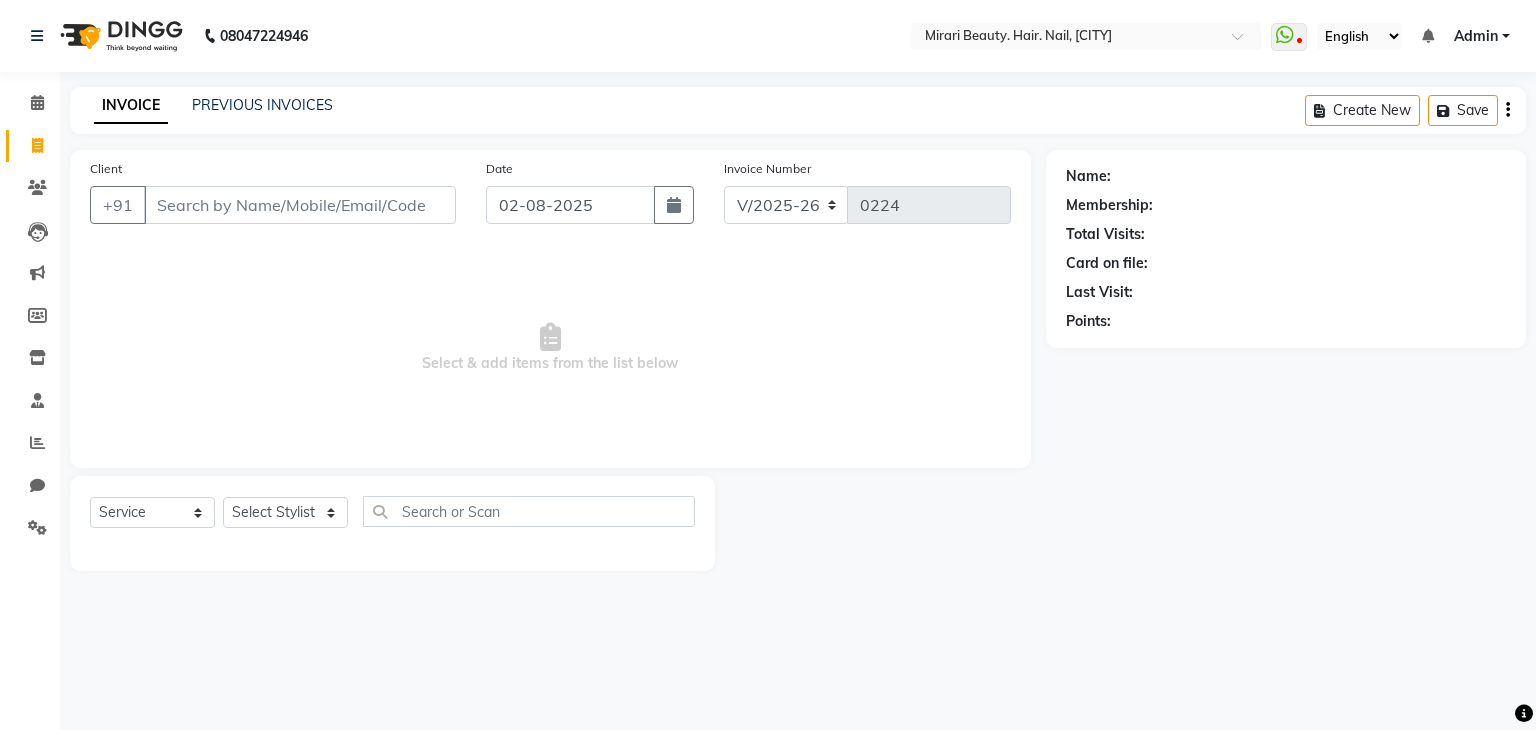 click on "Client" at bounding box center [300, 205] 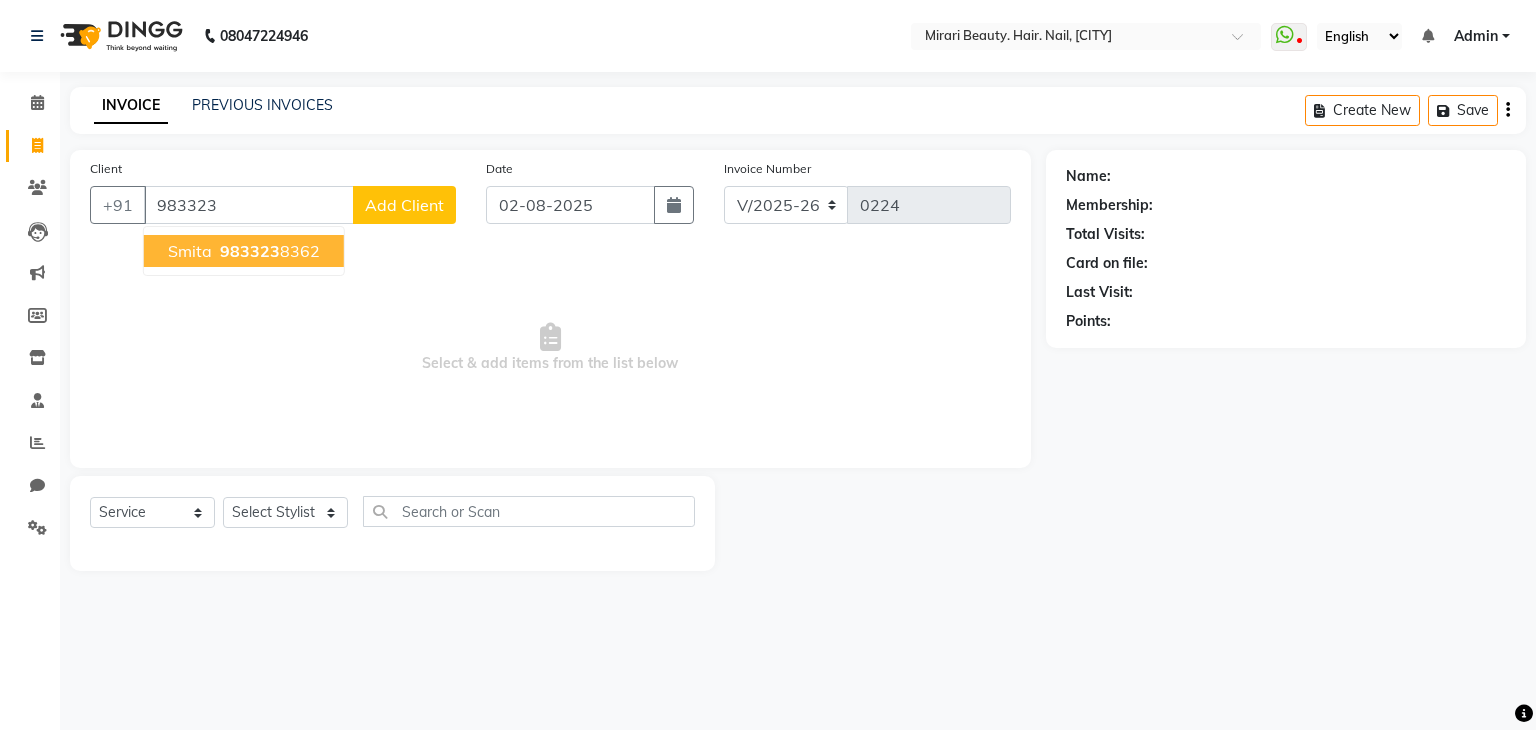 click on "983323" at bounding box center [250, 251] 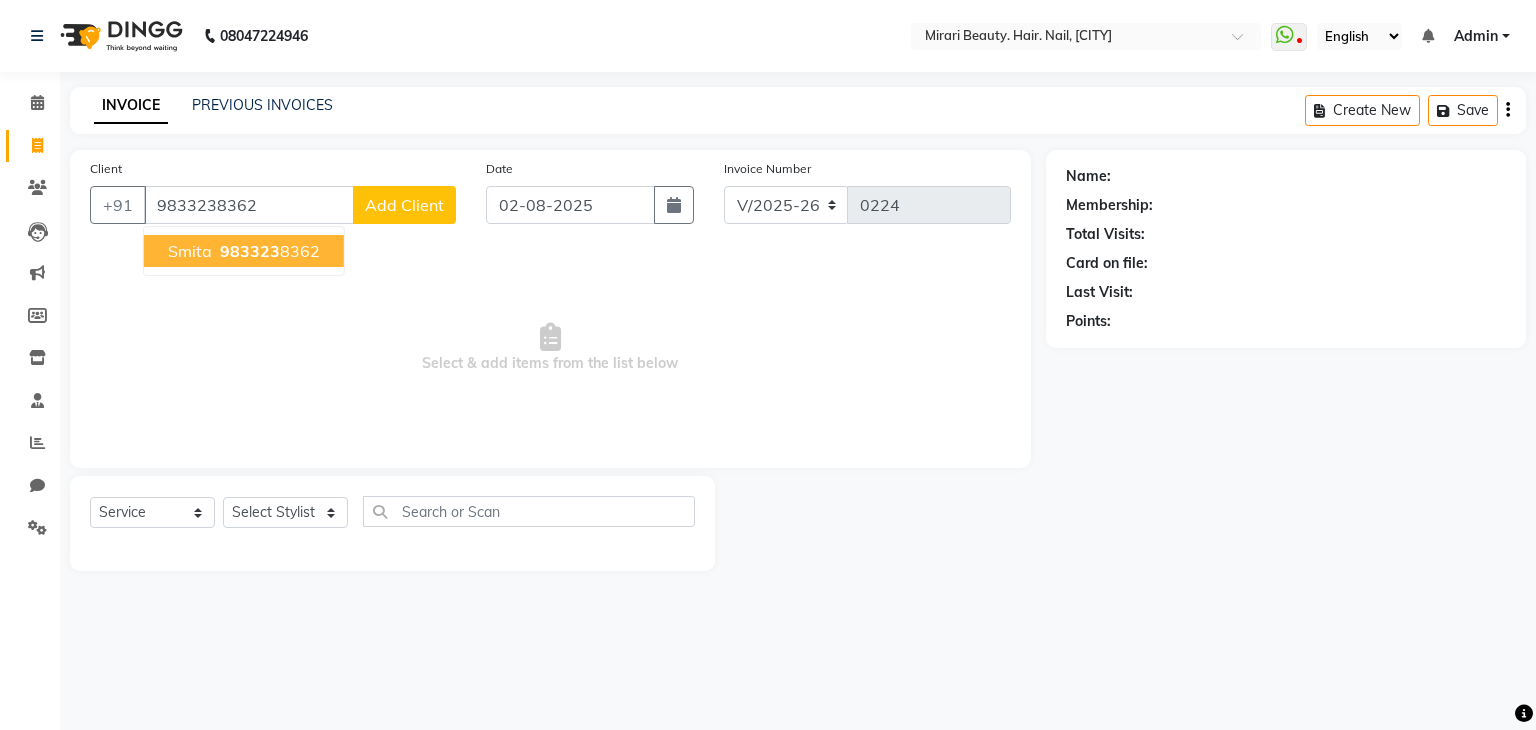 type on "9833238362" 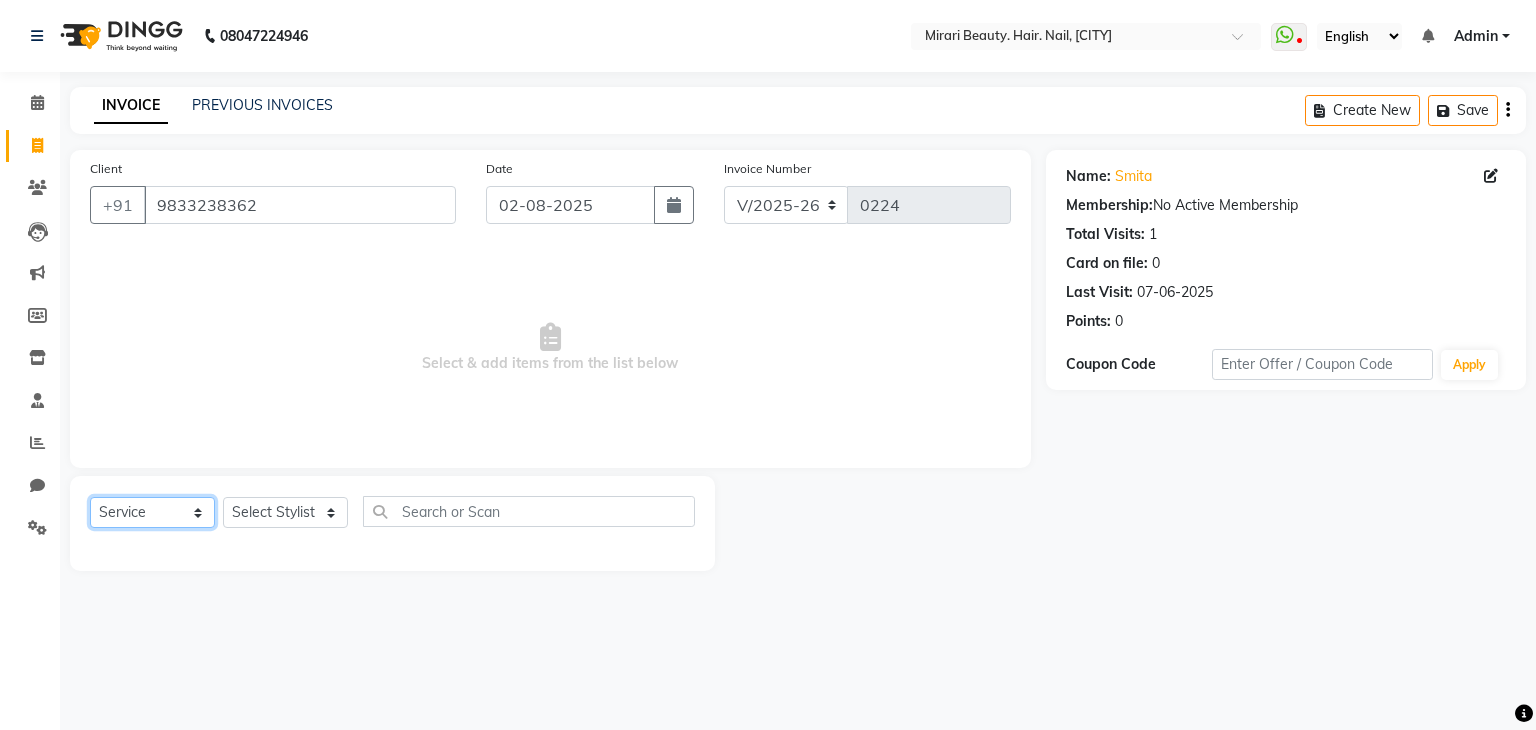 click on "Select  Service  Product  Membership  Package Voucher Prepaid Gift Card" 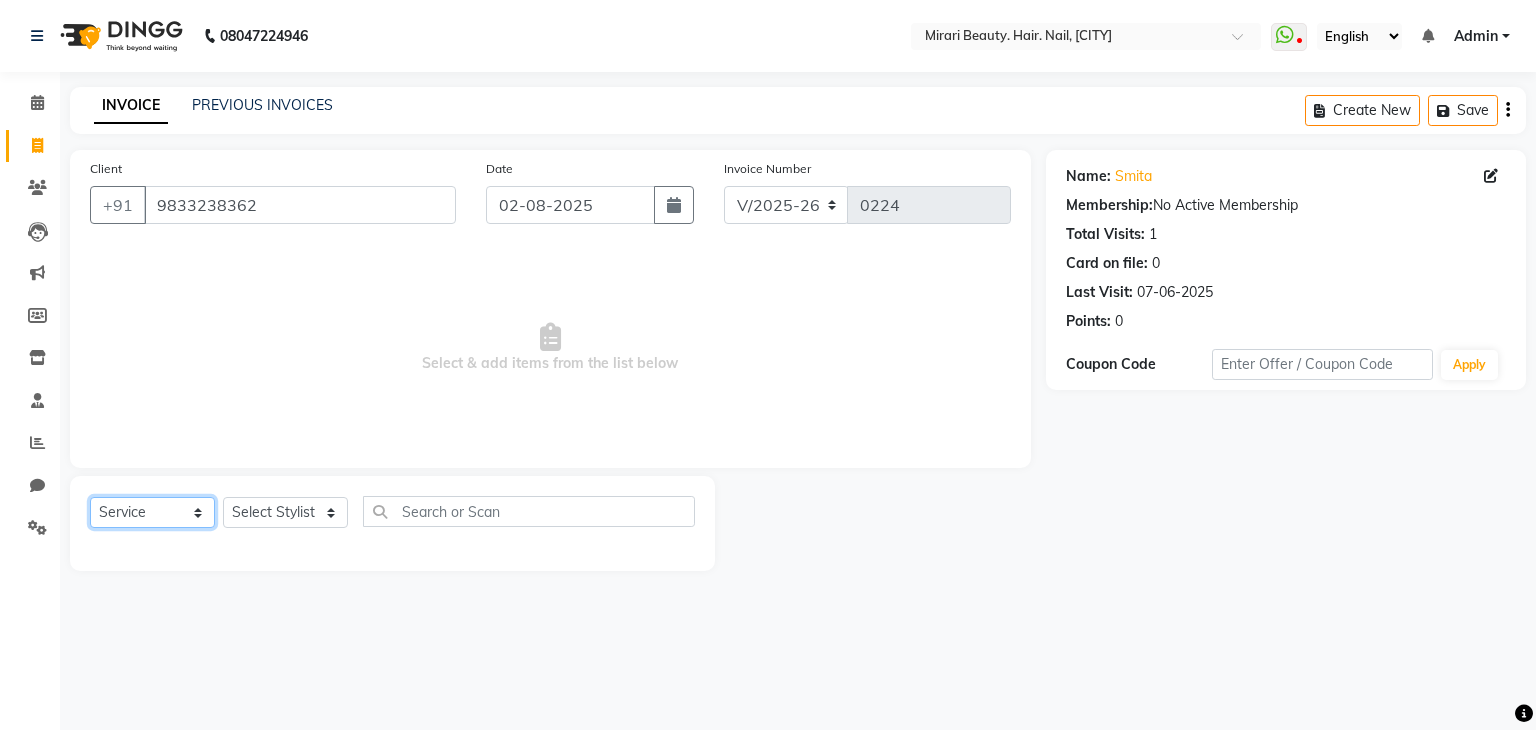 select on "product" 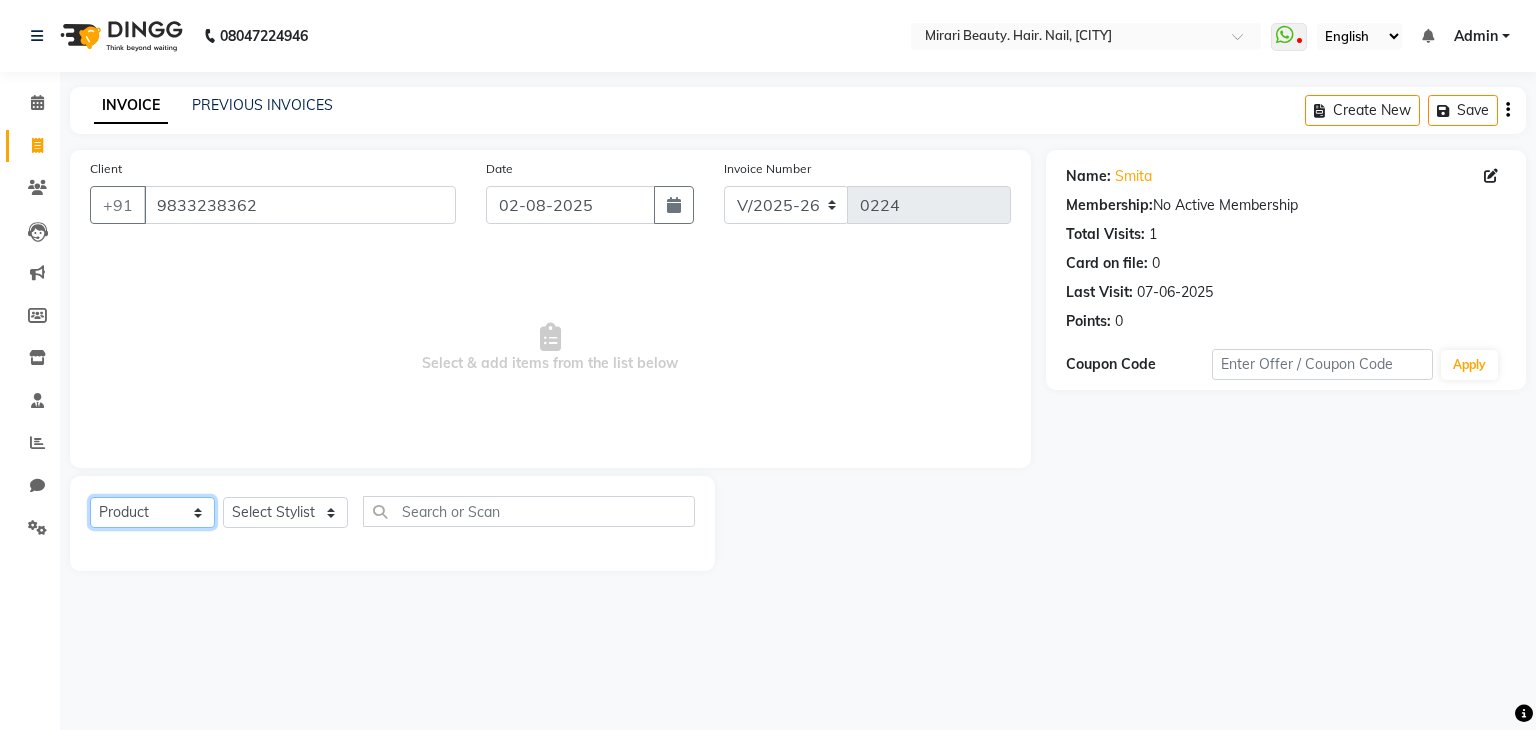 click on "Select  Service  Product  Membership  Package Voucher Prepaid Gift Card" 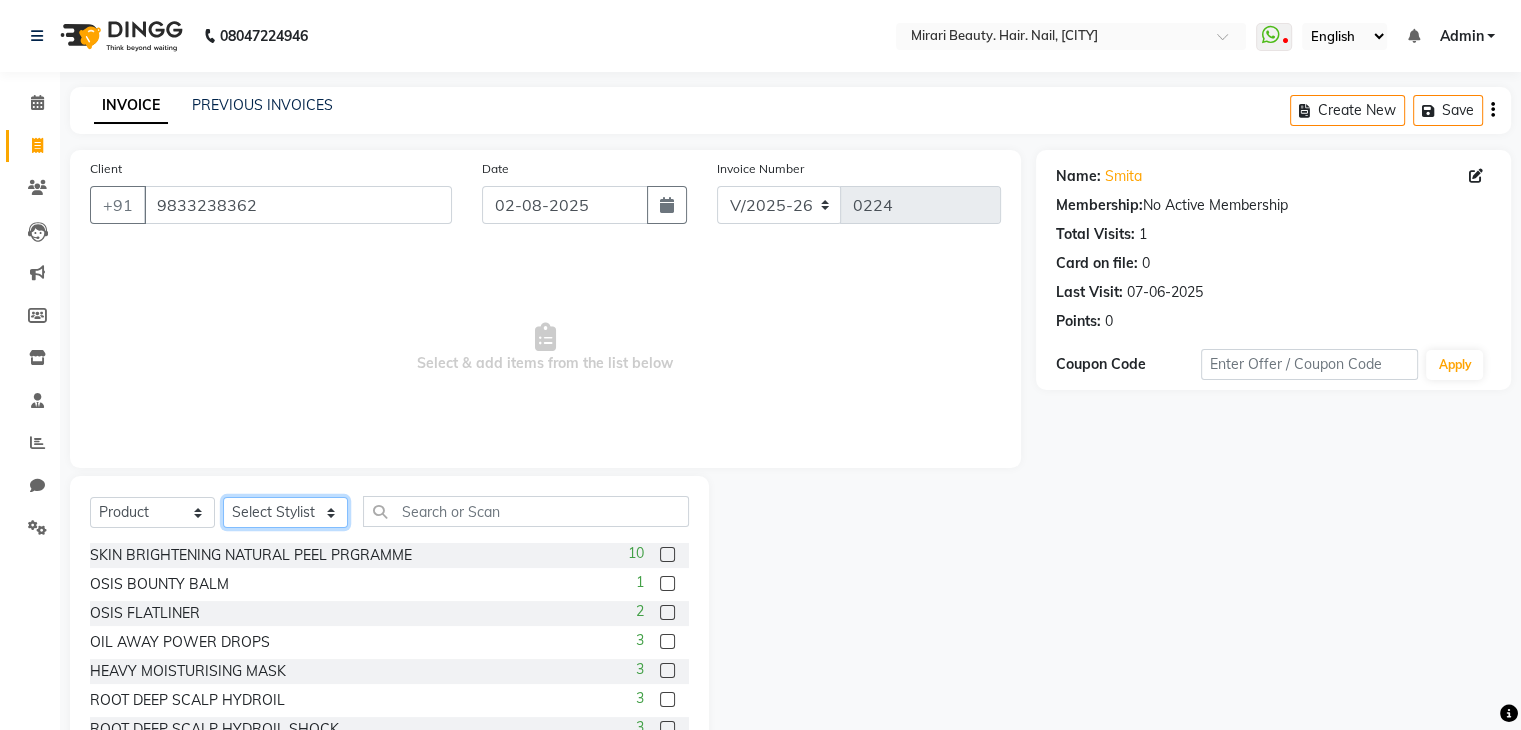 click on "Select Stylist General [FIRST] [LAST] [FIRST] [LAST] [FIRST] [LAST] [FIRST] [LAST] [FIRST] [LAST]" 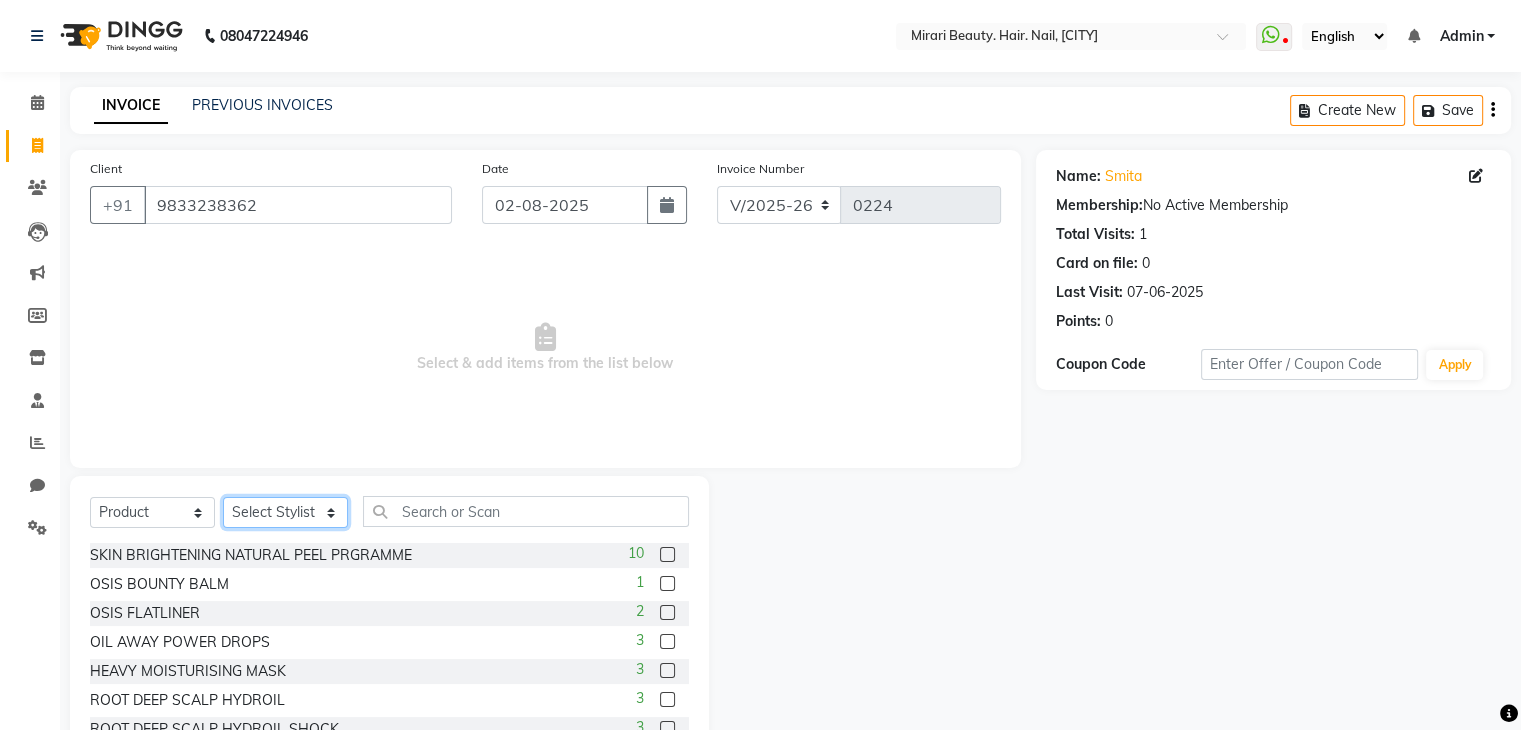 select on "80060" 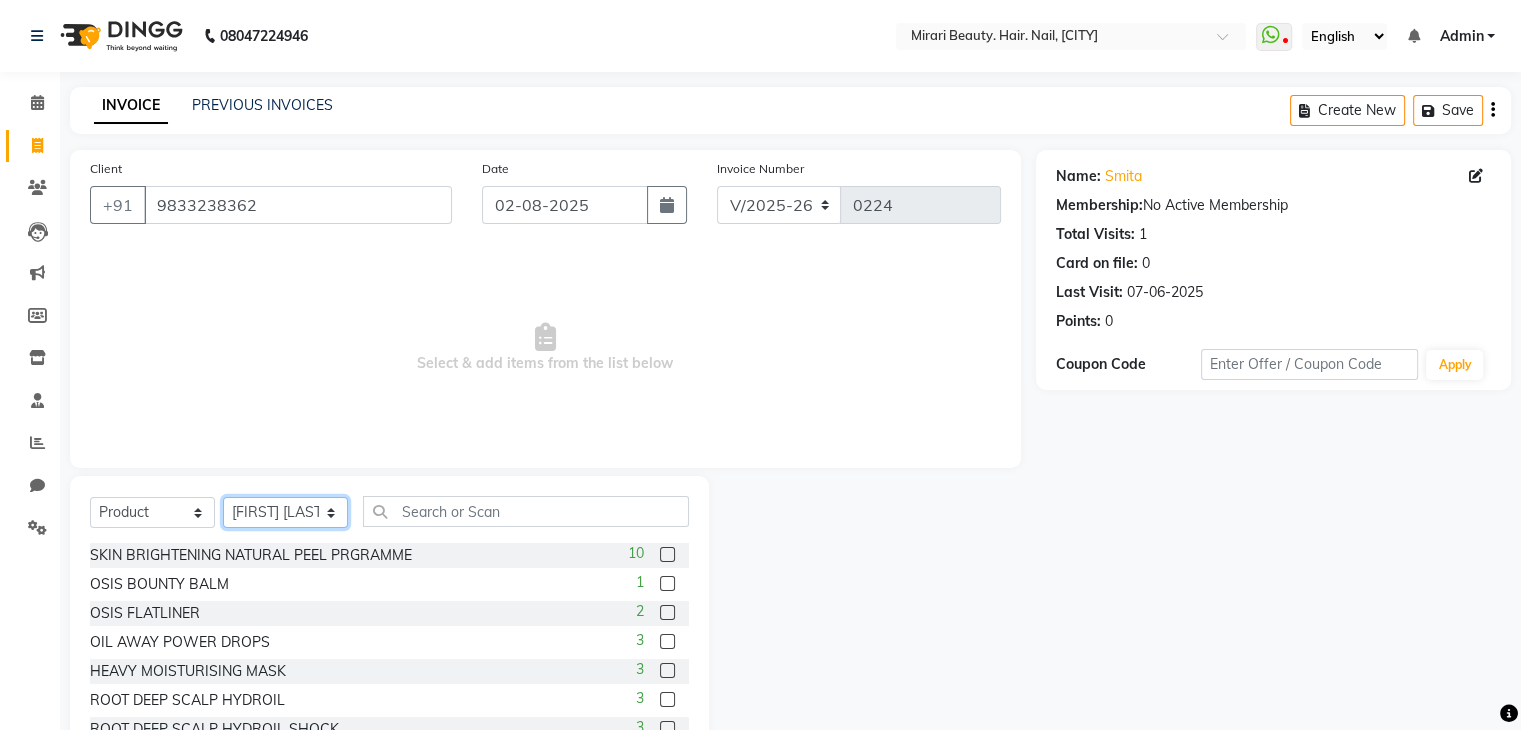 click on "Select Stylist General [FIRST] [LAST] [FIRST] [LAST] [FIRST] [LAST] [FIRST] [LAST] [FIRST] [LAST]" 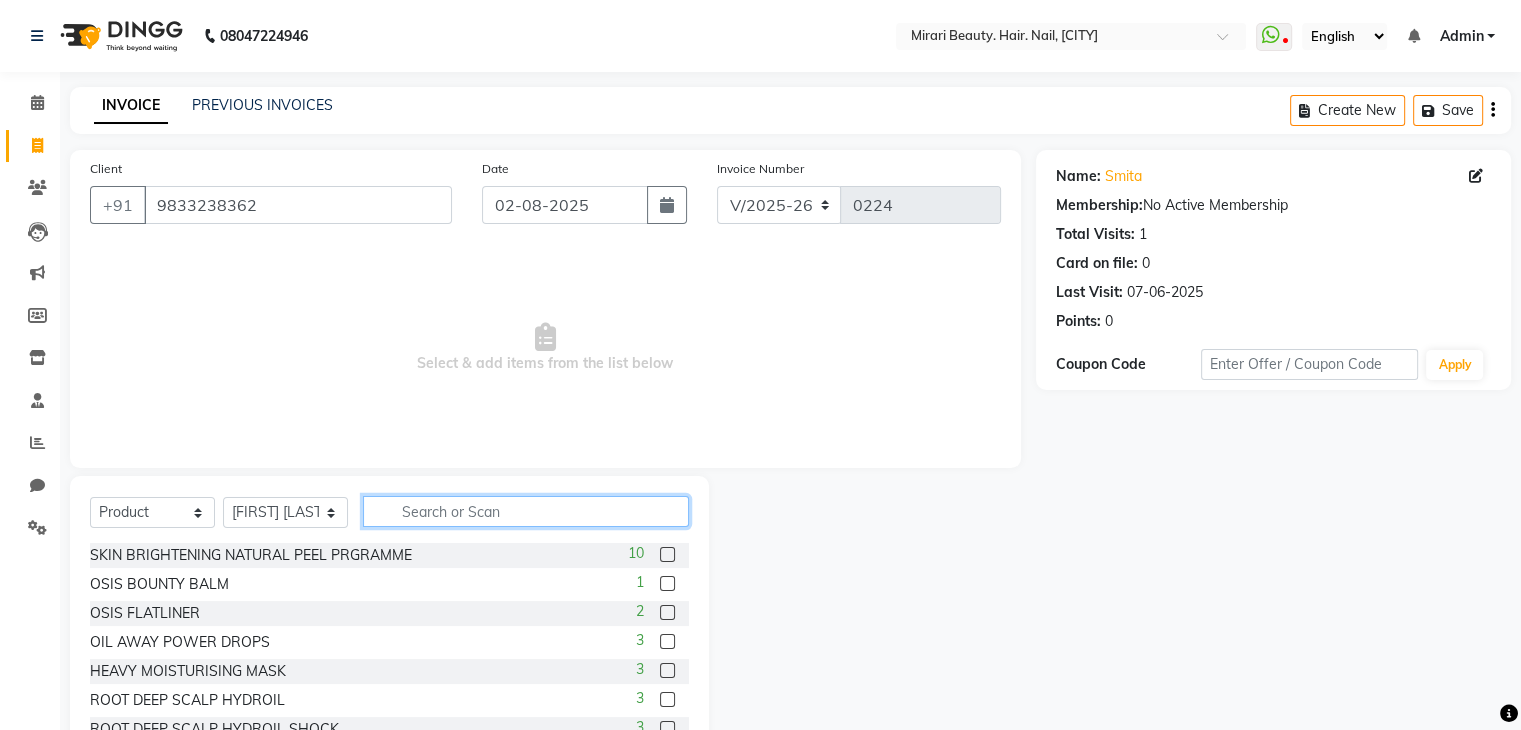 click 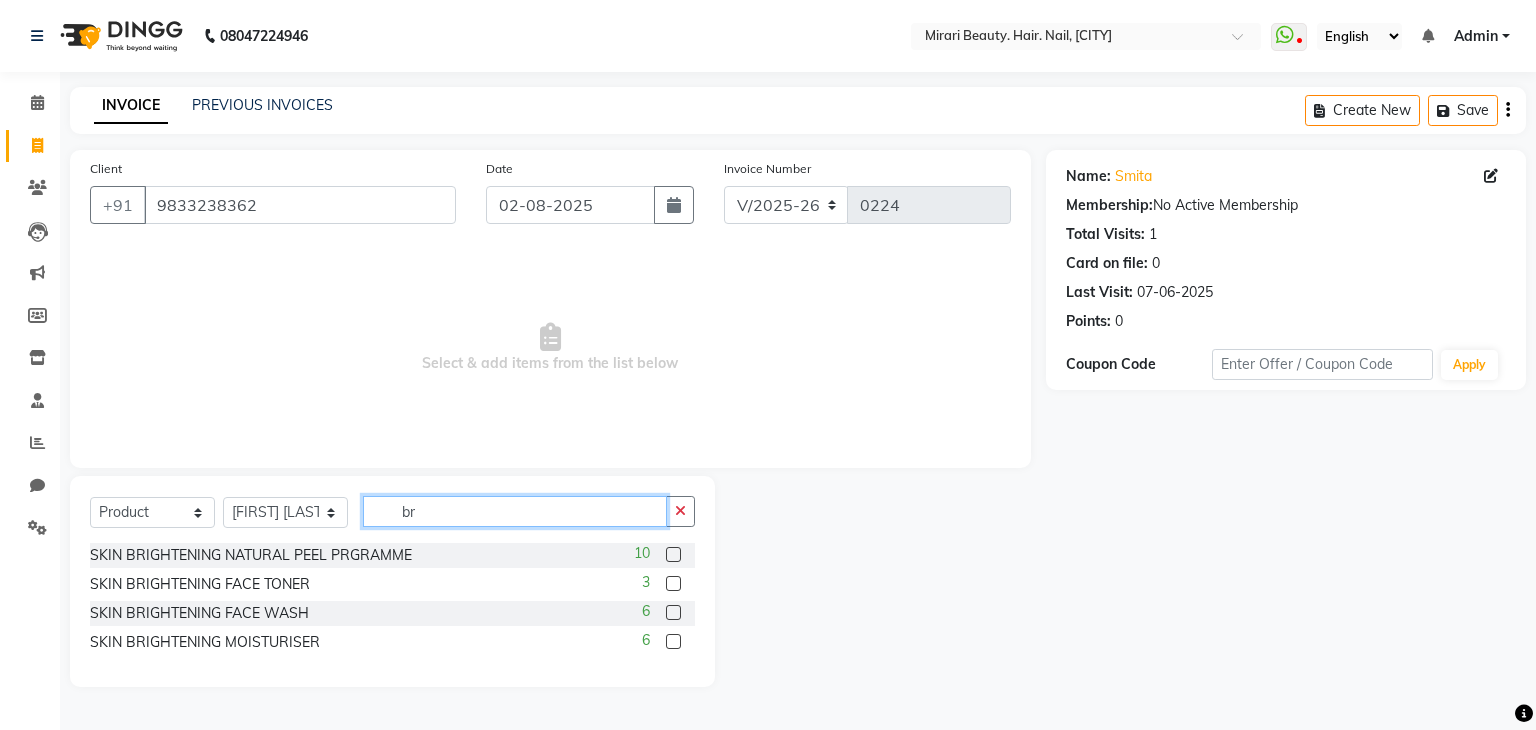 type on "b" 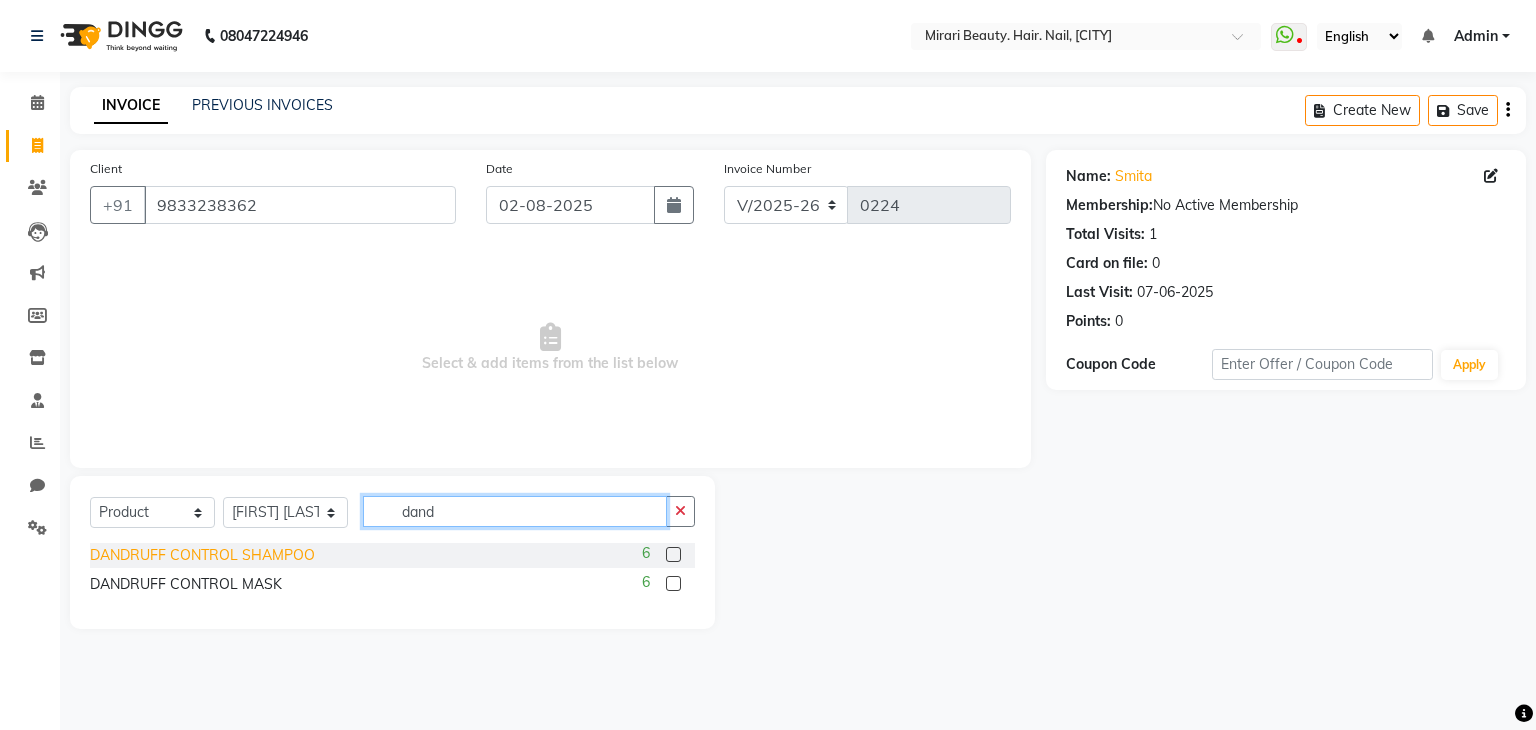 type on "dand" 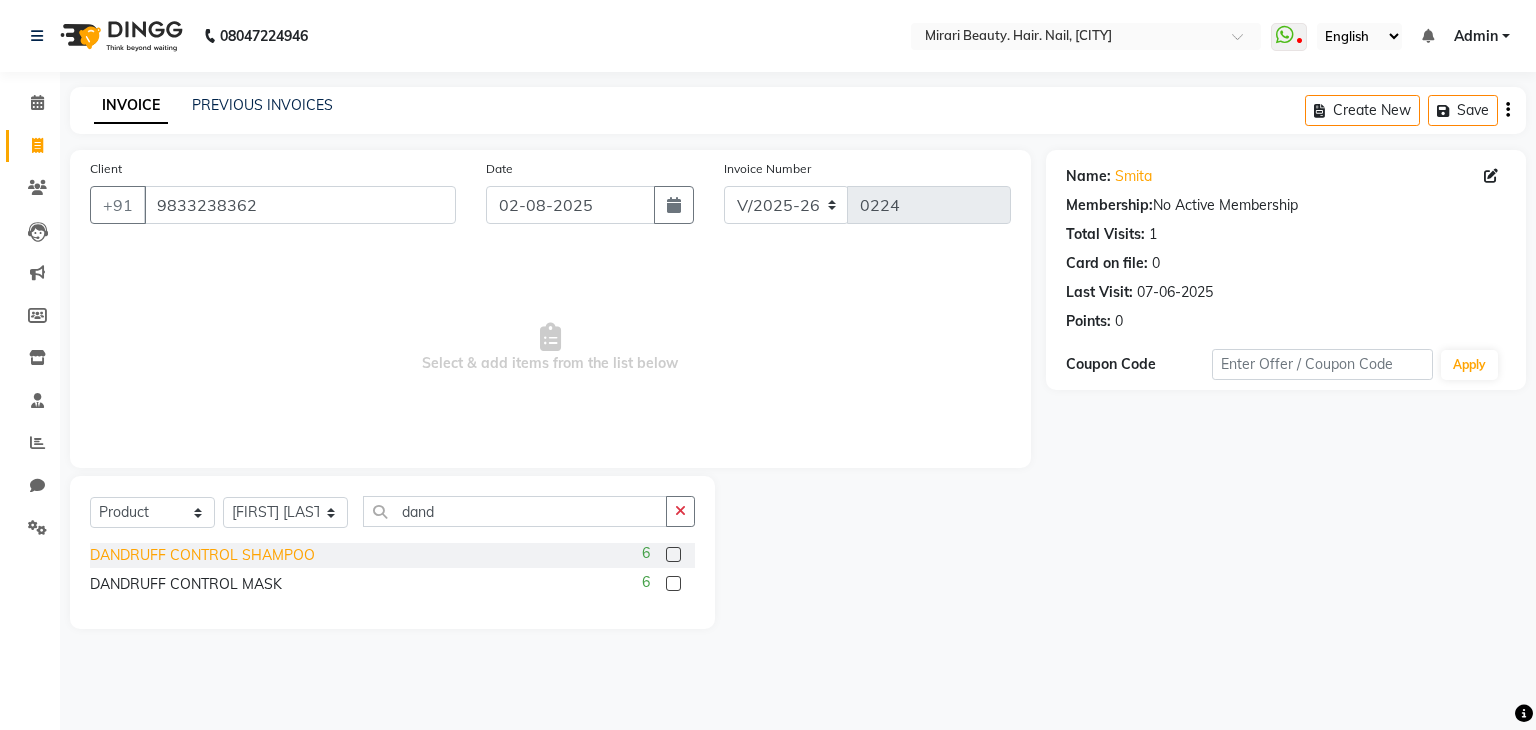 click on "DANDRUFF CONTROL SHAMPOO" 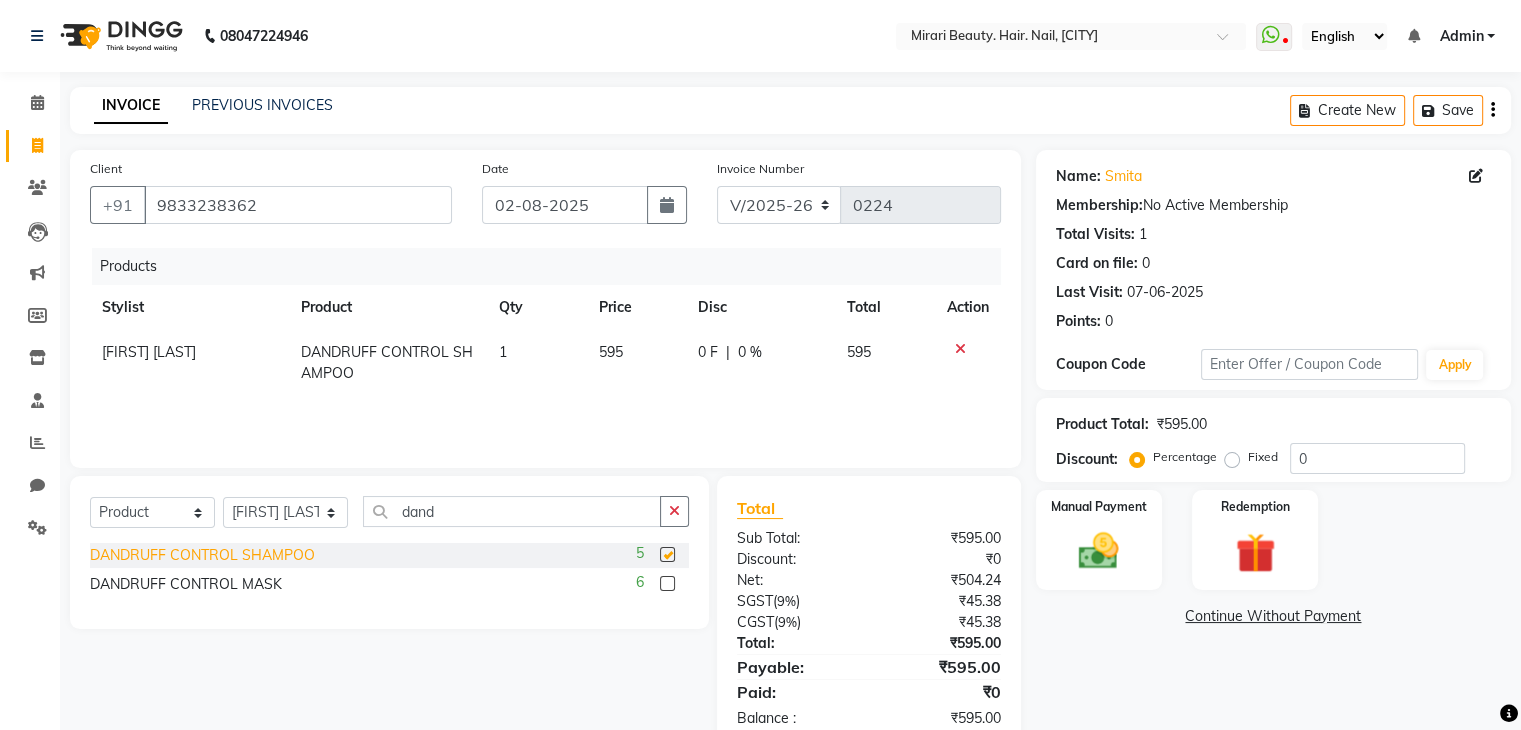 checkbox on "false" 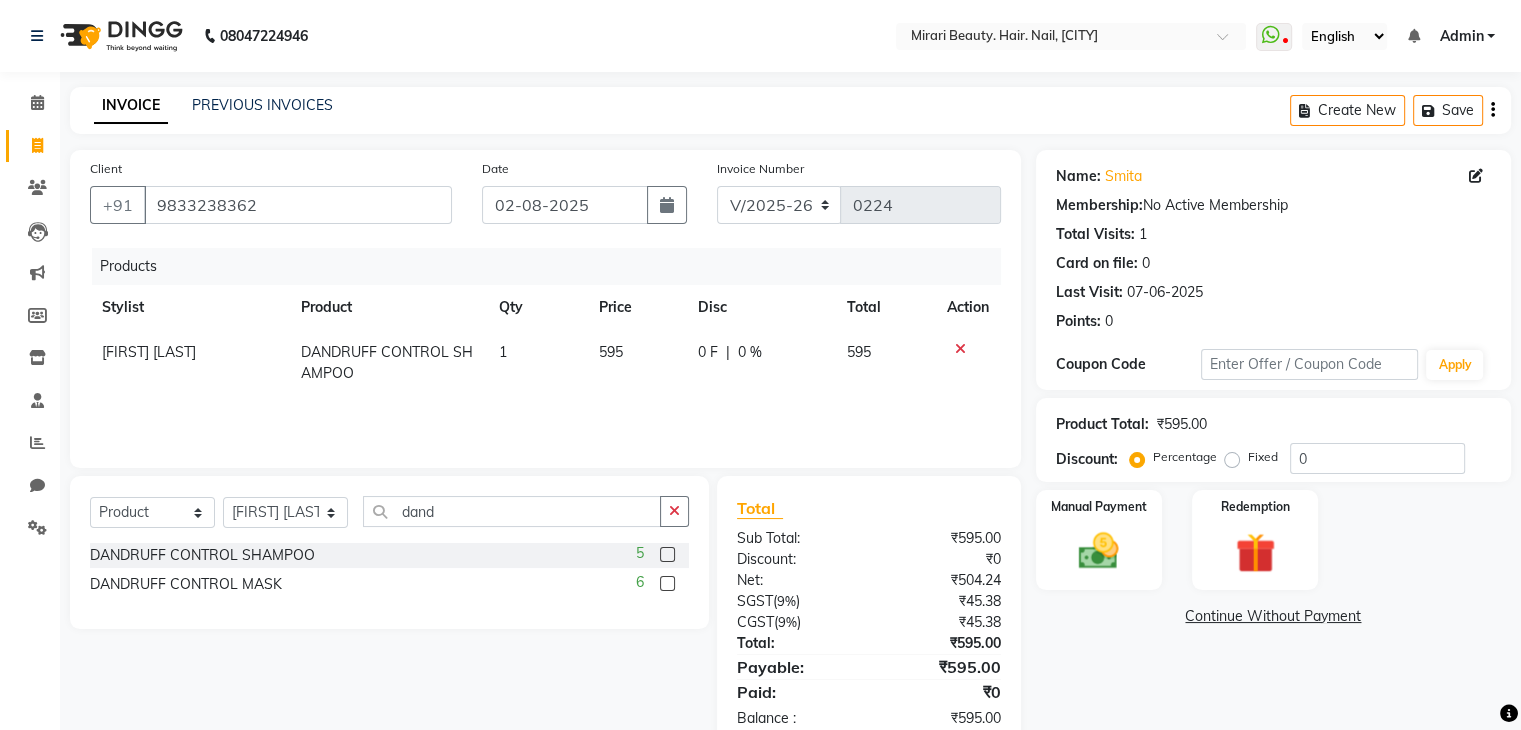 scroll, scrollTop: 50, scrollLeft: 0, axis: vertical 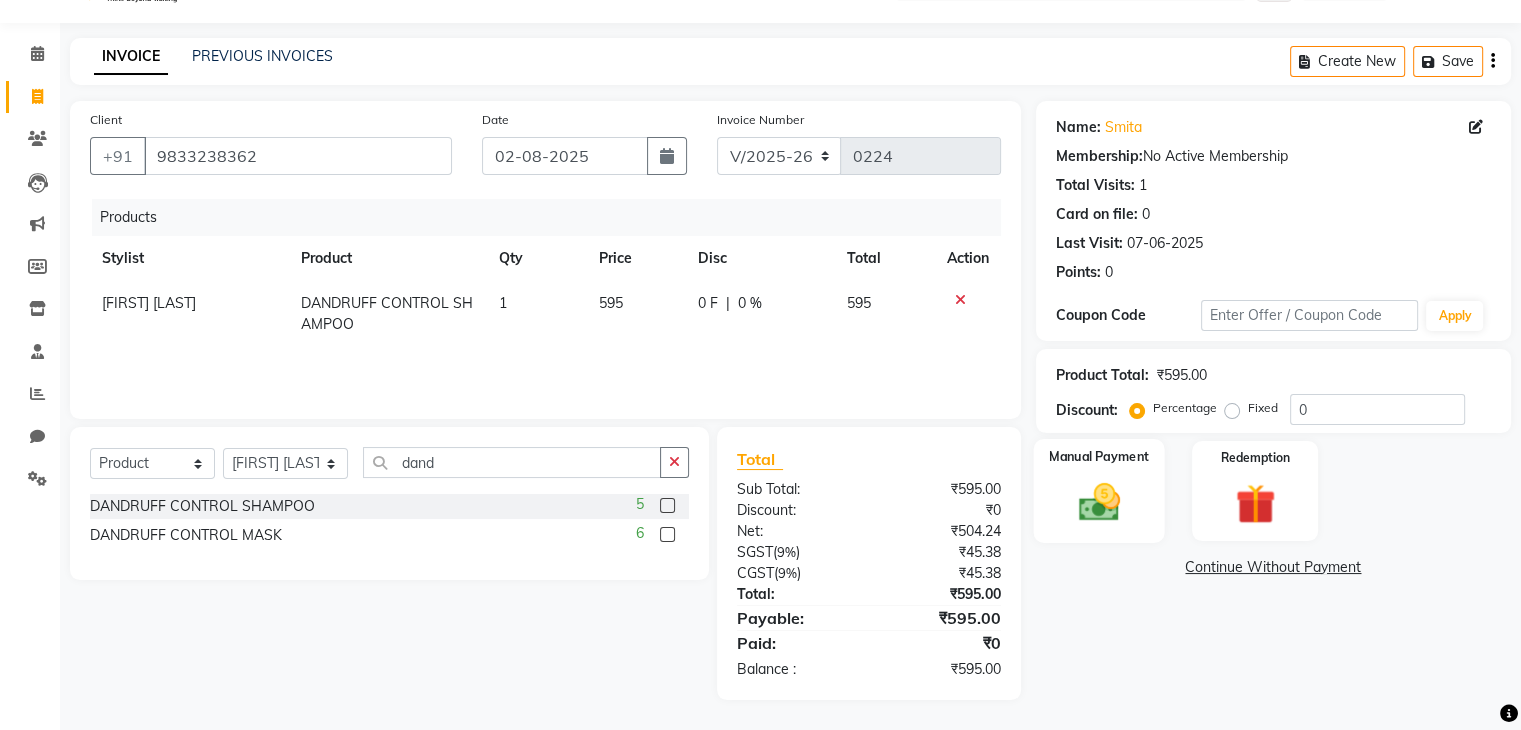 click on "Manual Payment" 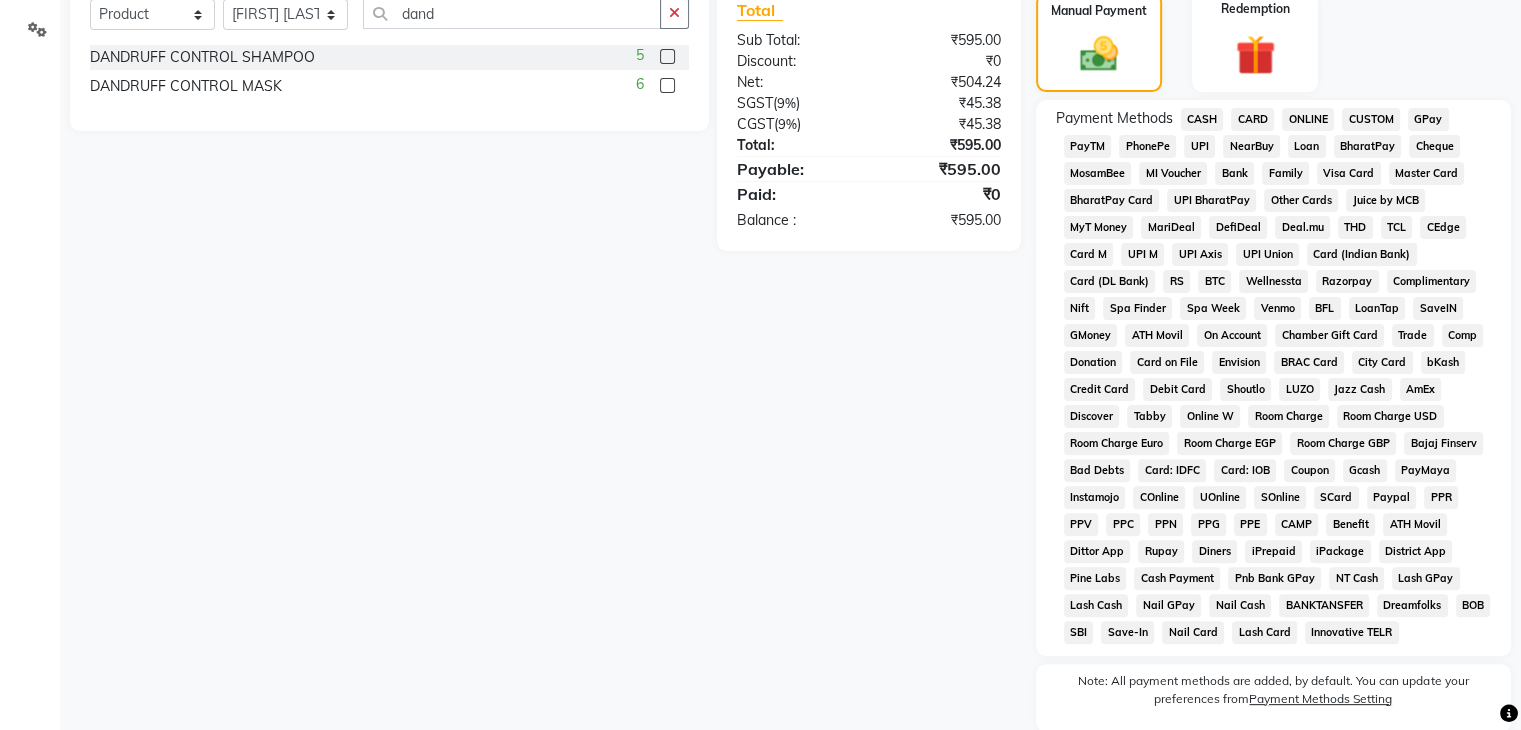 scroll, scrollTop: 586, scrollLeft: 0, axis: vertical 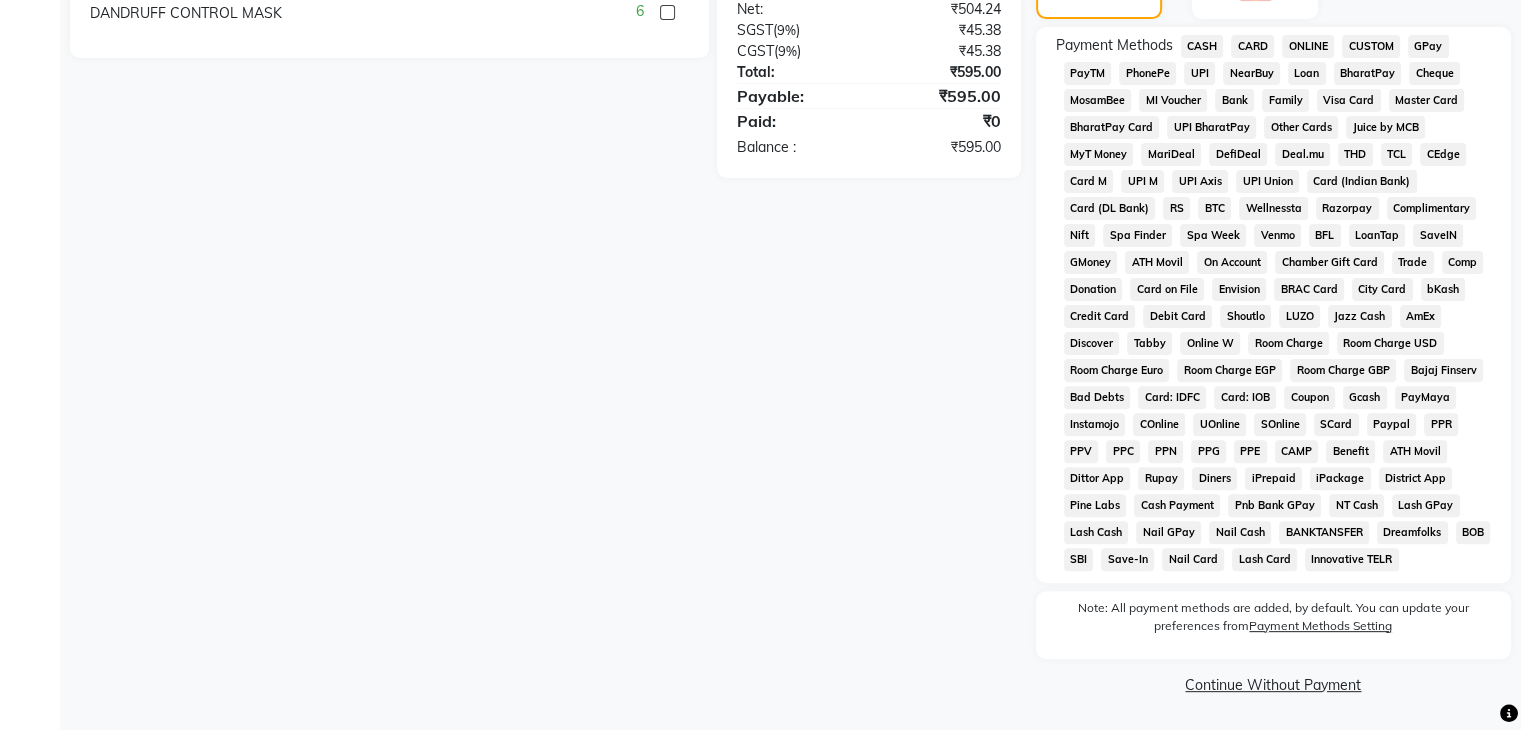 click on "GPay" 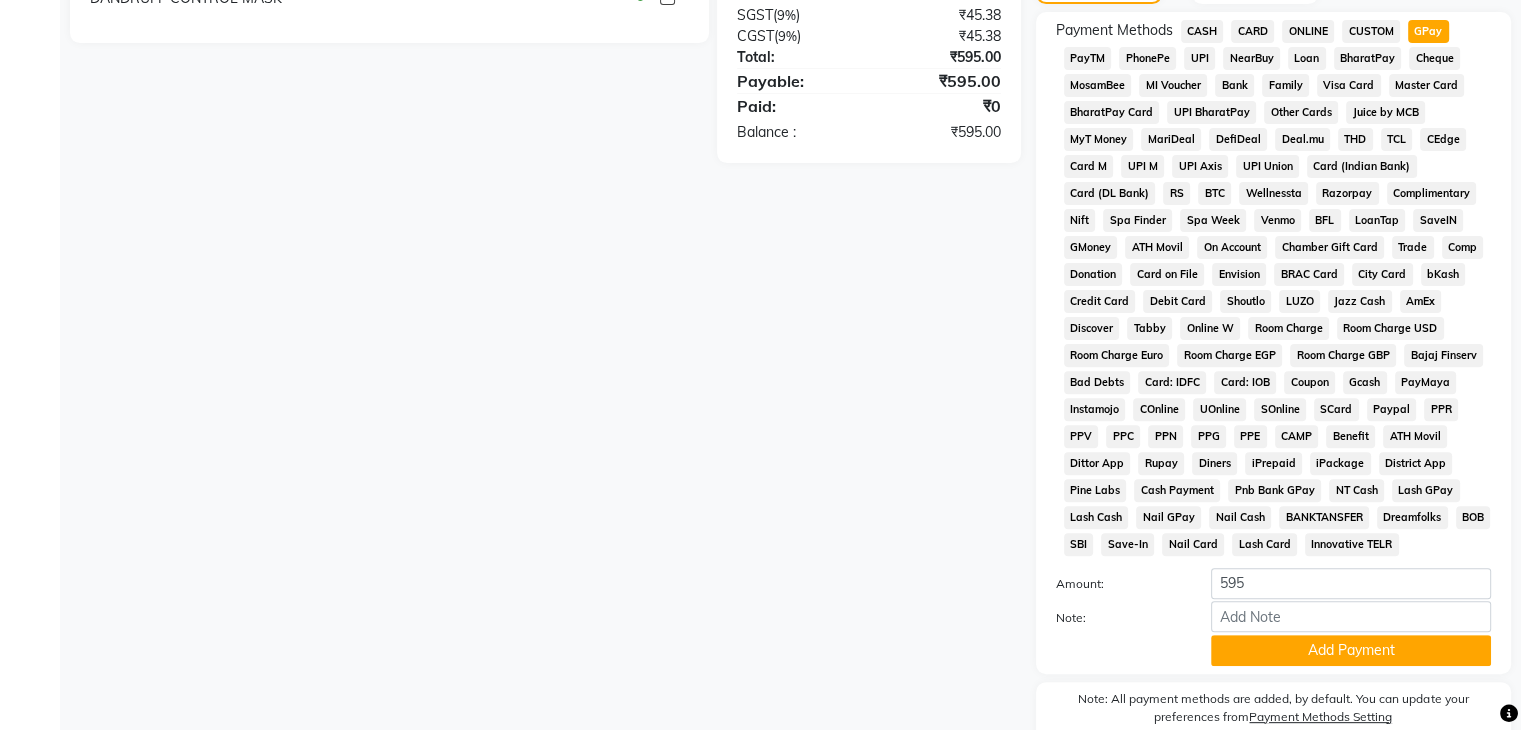 scroll, scrollTop: 693, scrollLeft: 0, axis: vertical 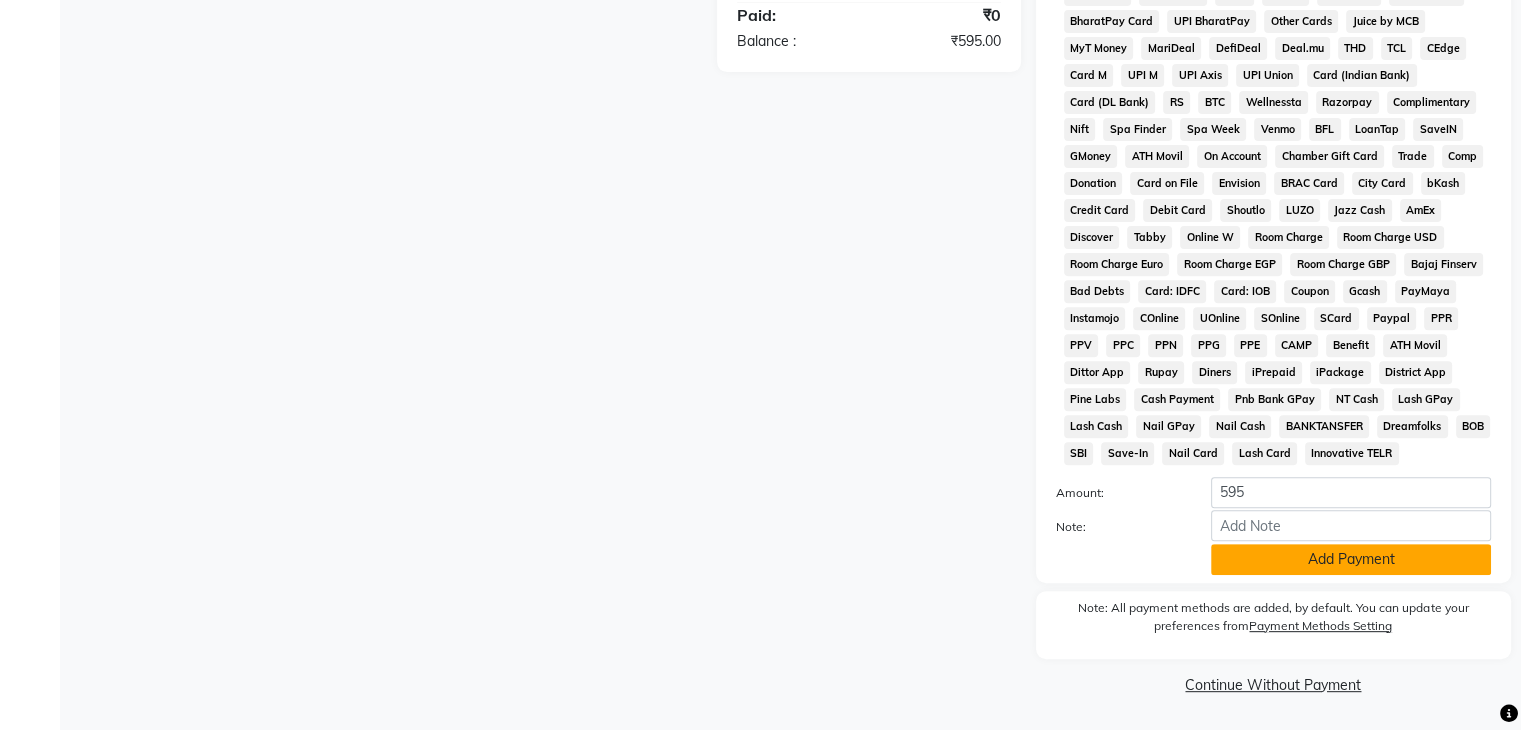 click on "Add Payment" 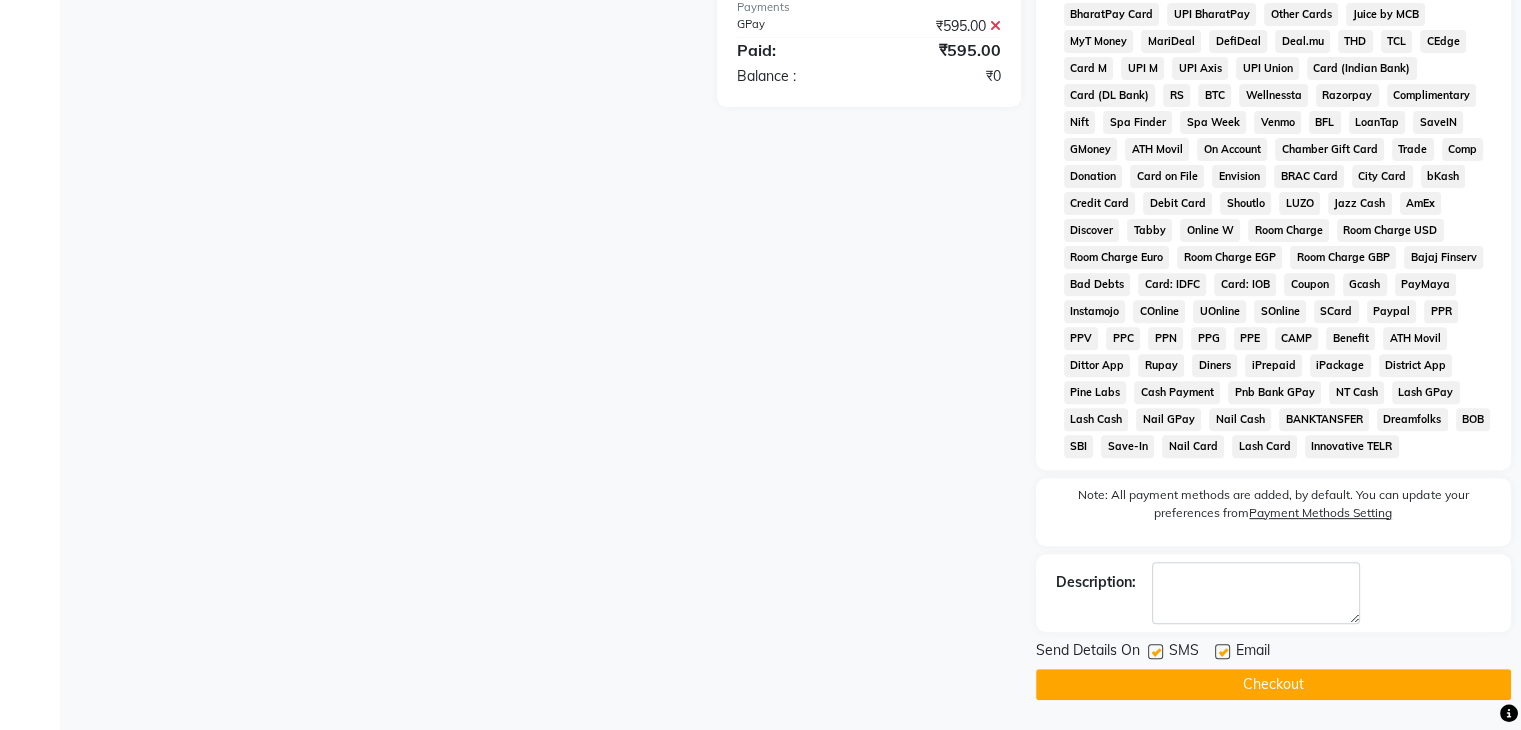 scroll, scrollTop: 699, scrollLeft: 0, axis: vertical 